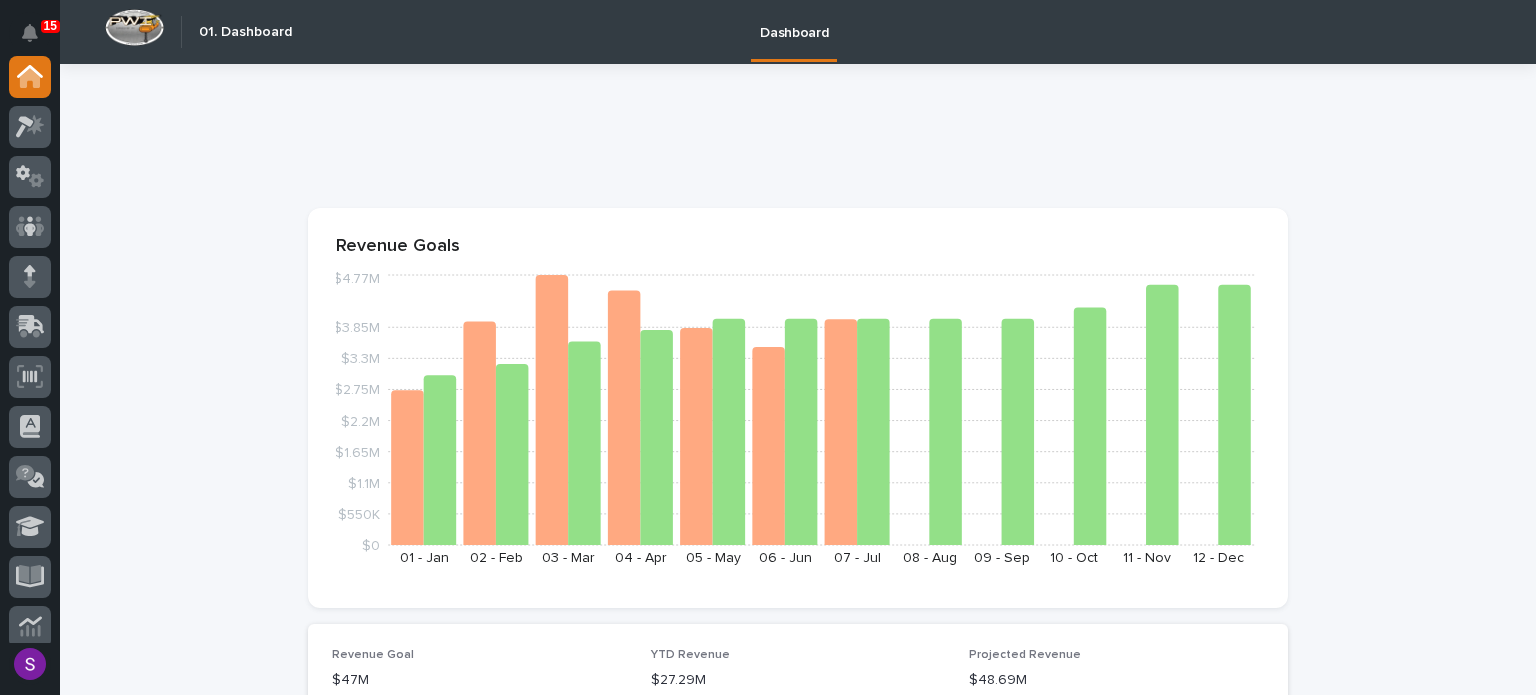scroll, scrollTop: 0, scrollLeft: 0, axis: both 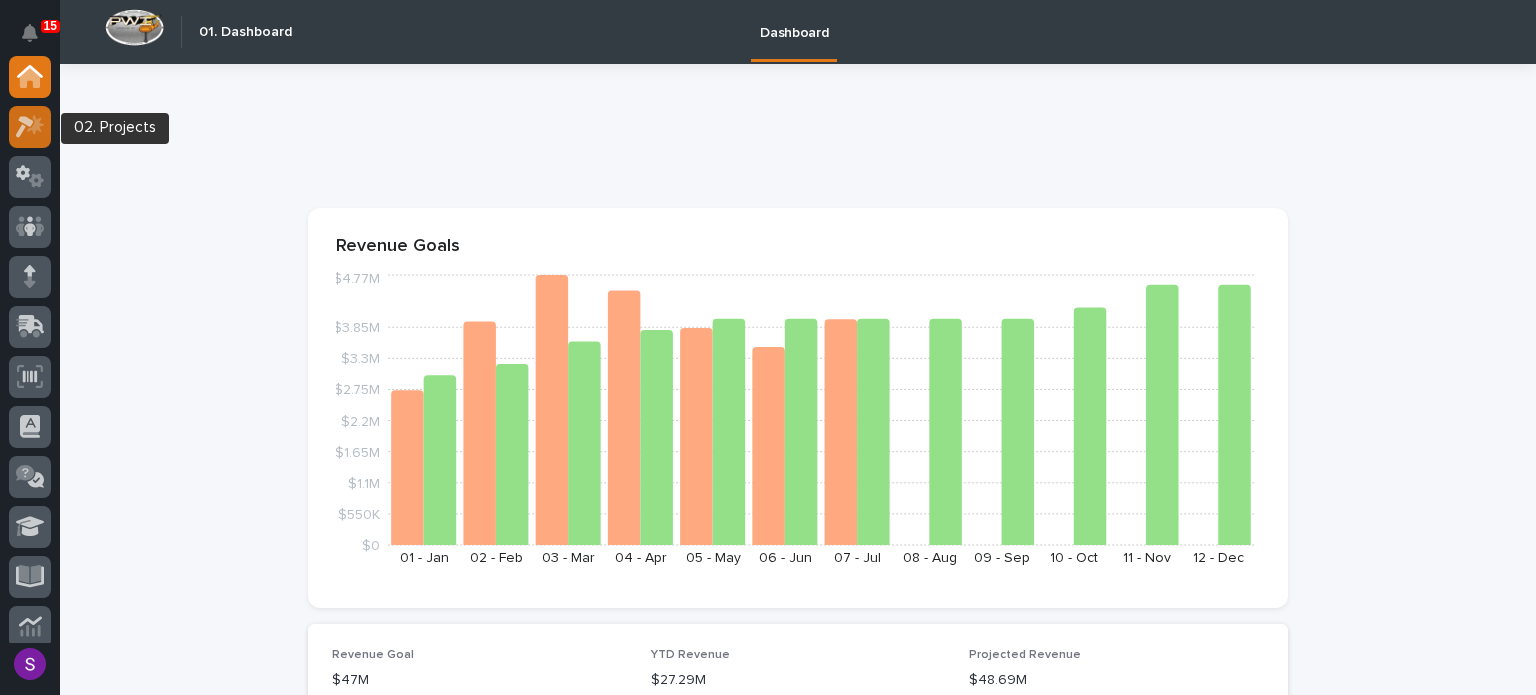 click 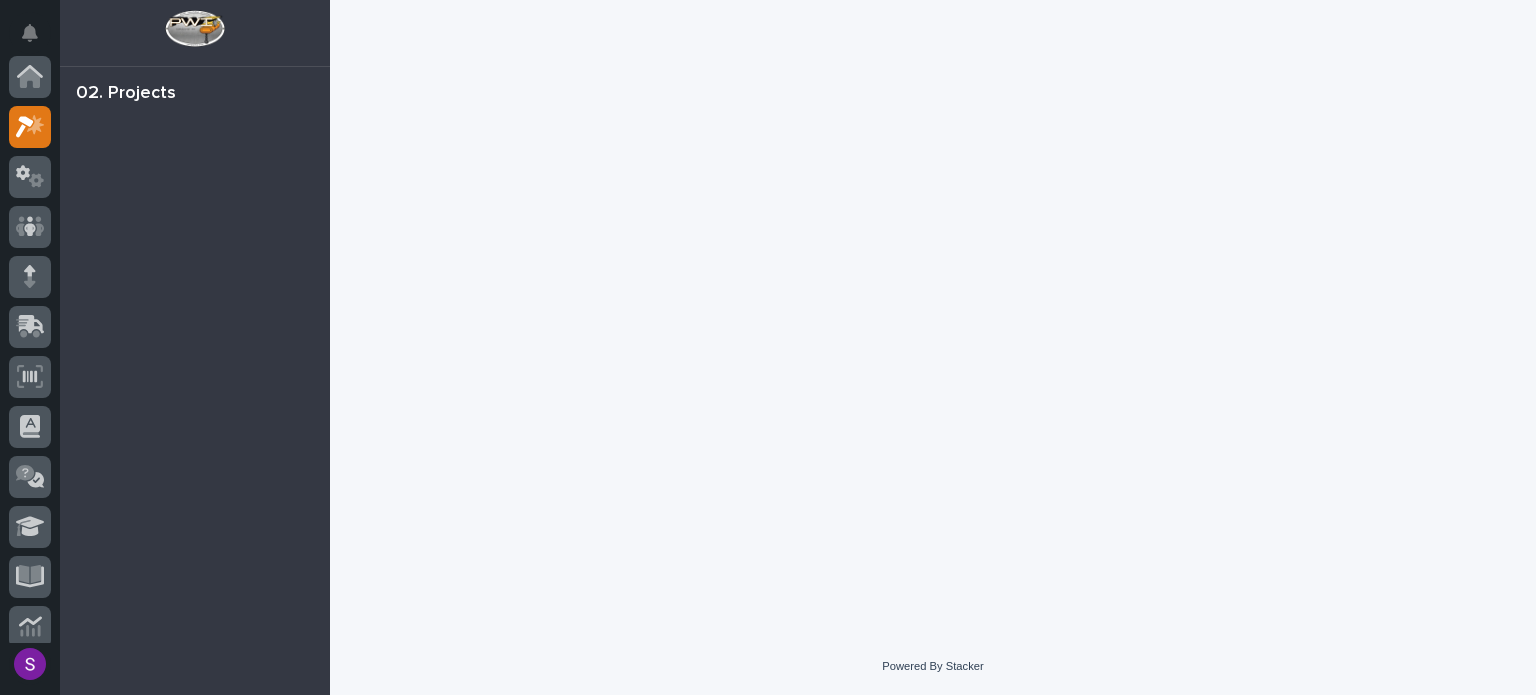 scroll, scrollTop: 50, scrollLeft: 0, axis: vertical 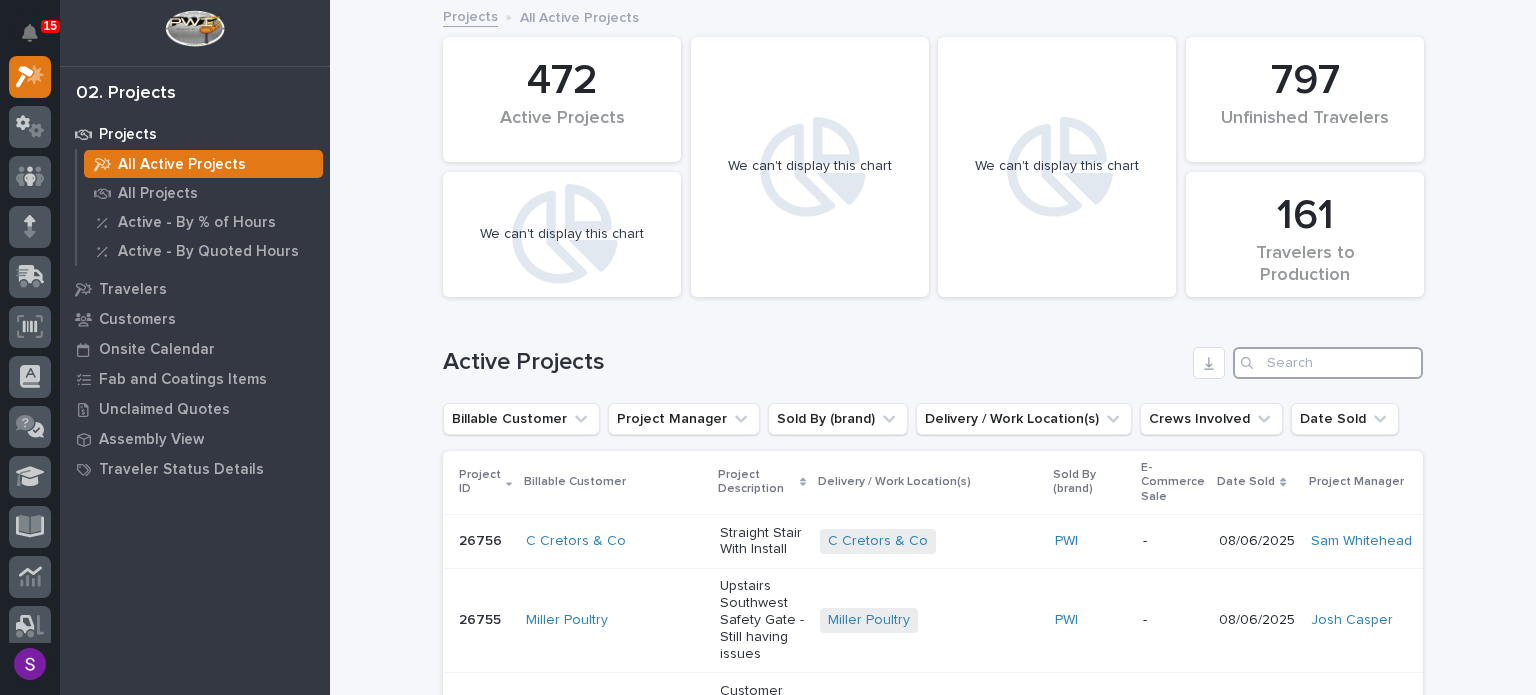 click at bounding box center (1328, 363) 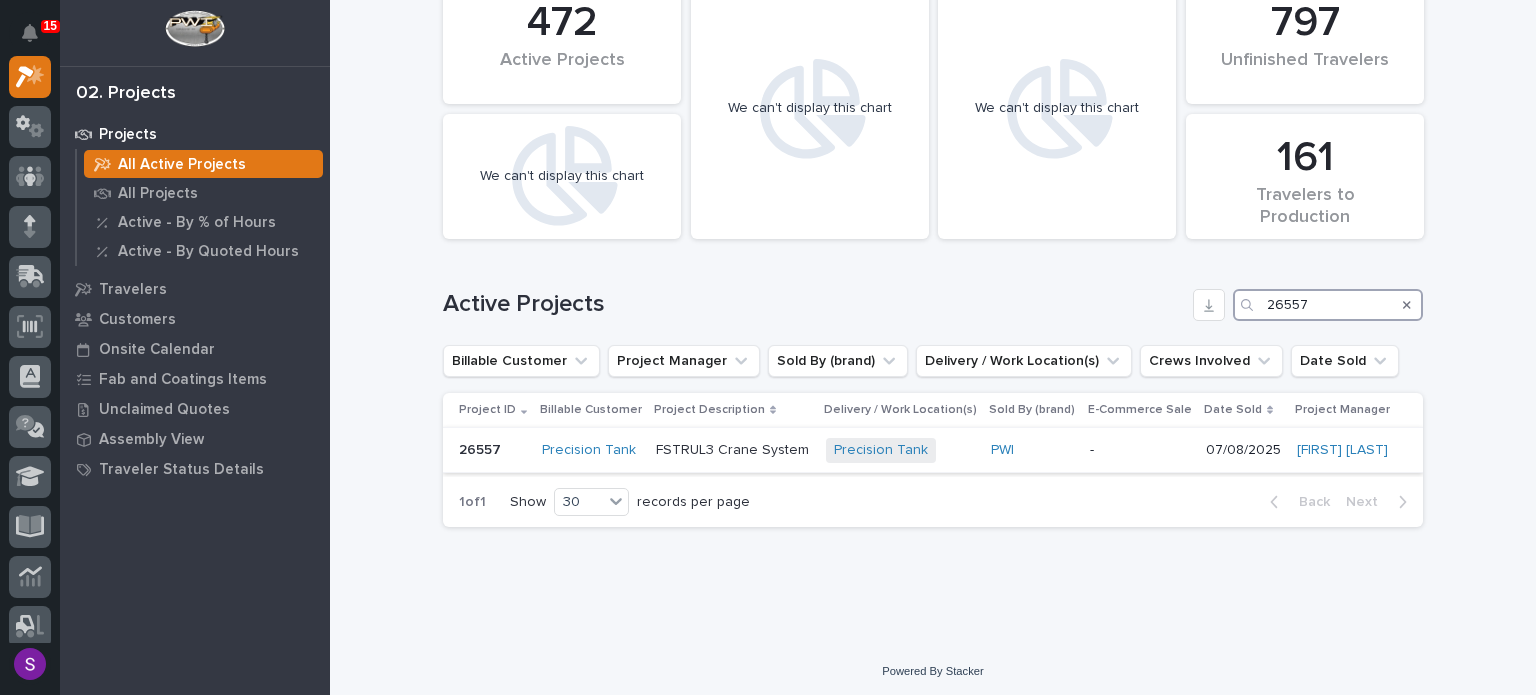 scroll, scrollTop: 62, scrollLeft: 0, axis: vertical 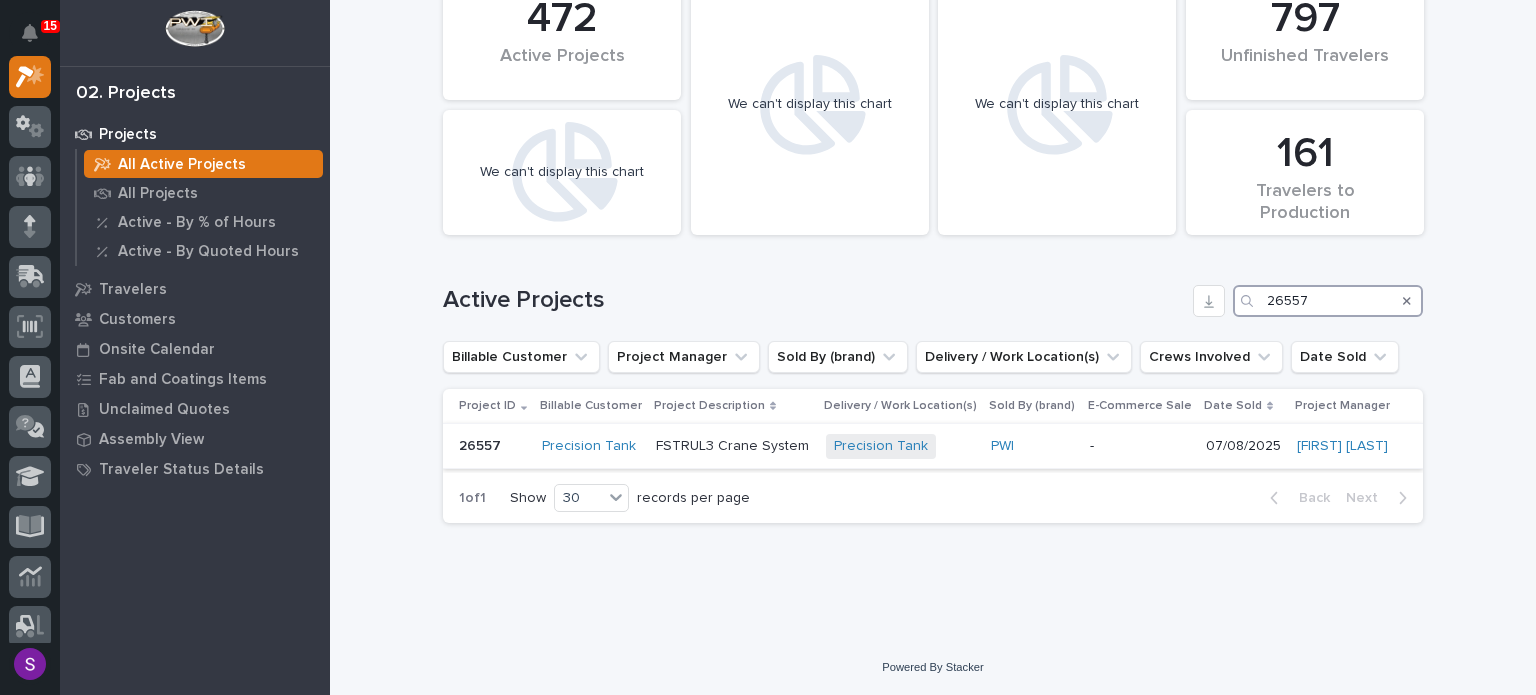 type on "26557" 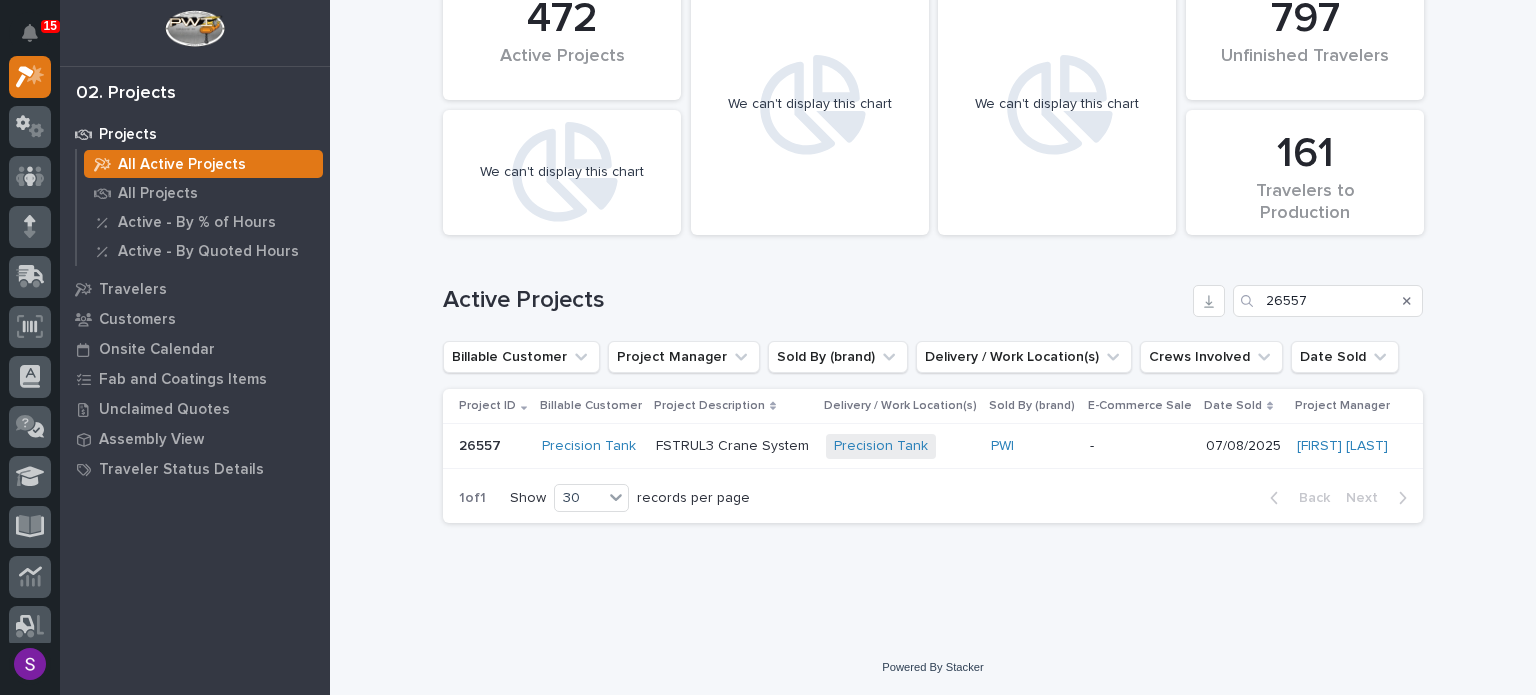 click on "PWI" at bounding box center (1032, 446) 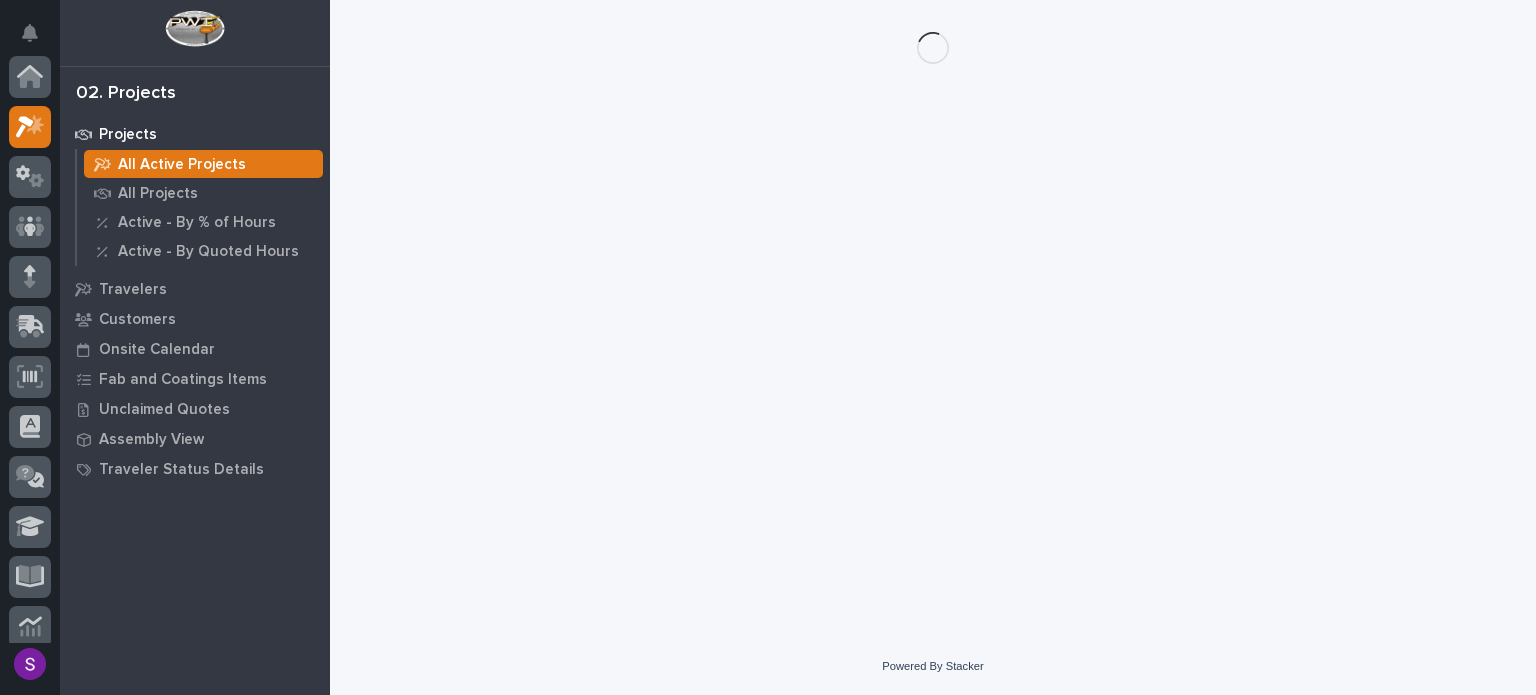 scroll, scrollTop: 0, scrollLeft: 0, axis: both 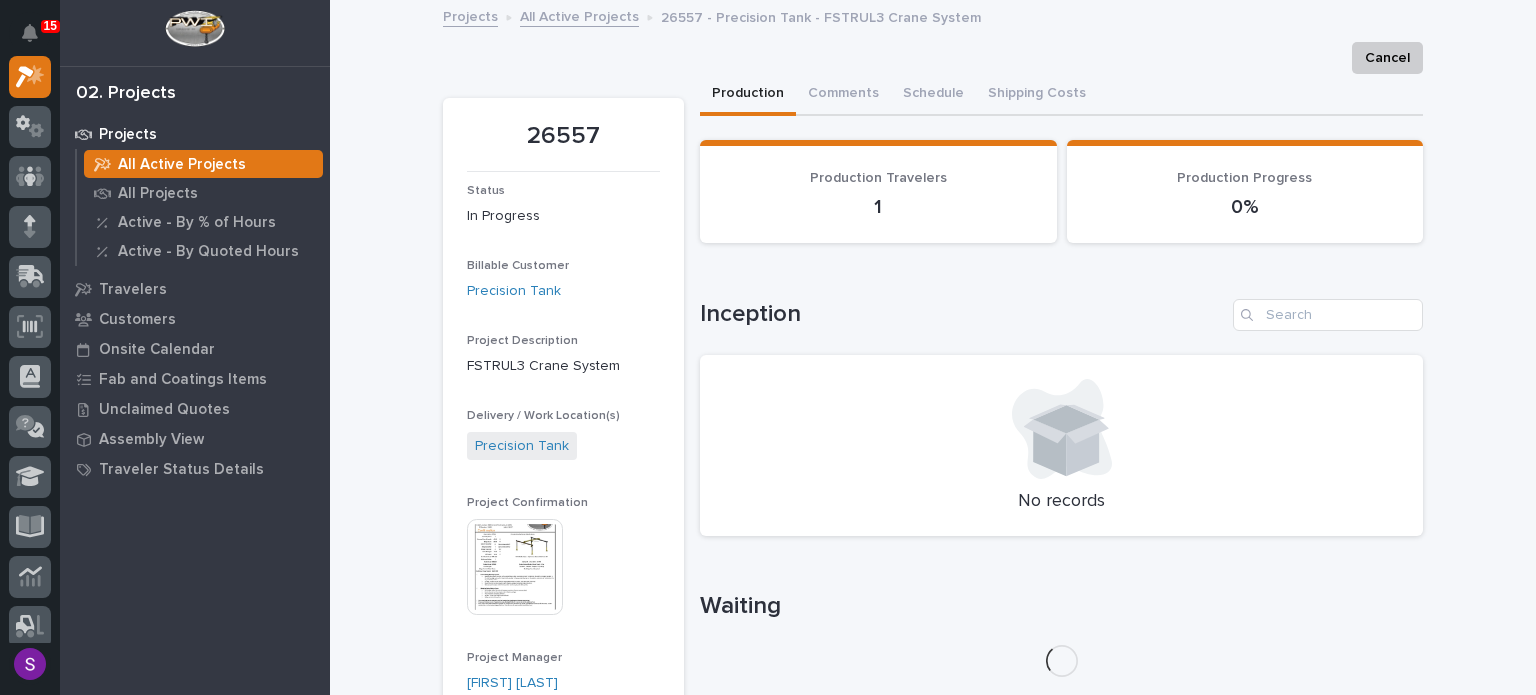 click at bounding box center [515, 567] 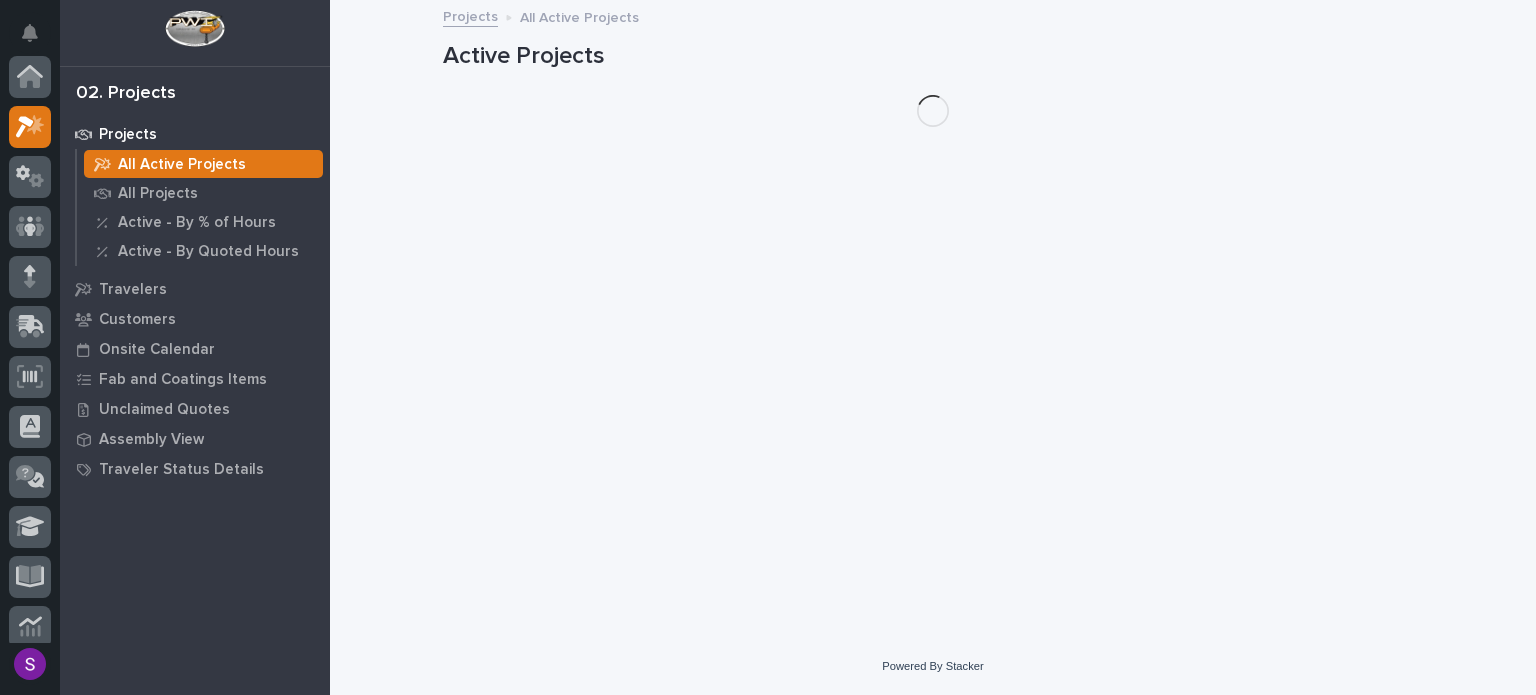 scroll, scrollTop: 50, scrollLeft: 0, axis: vertical 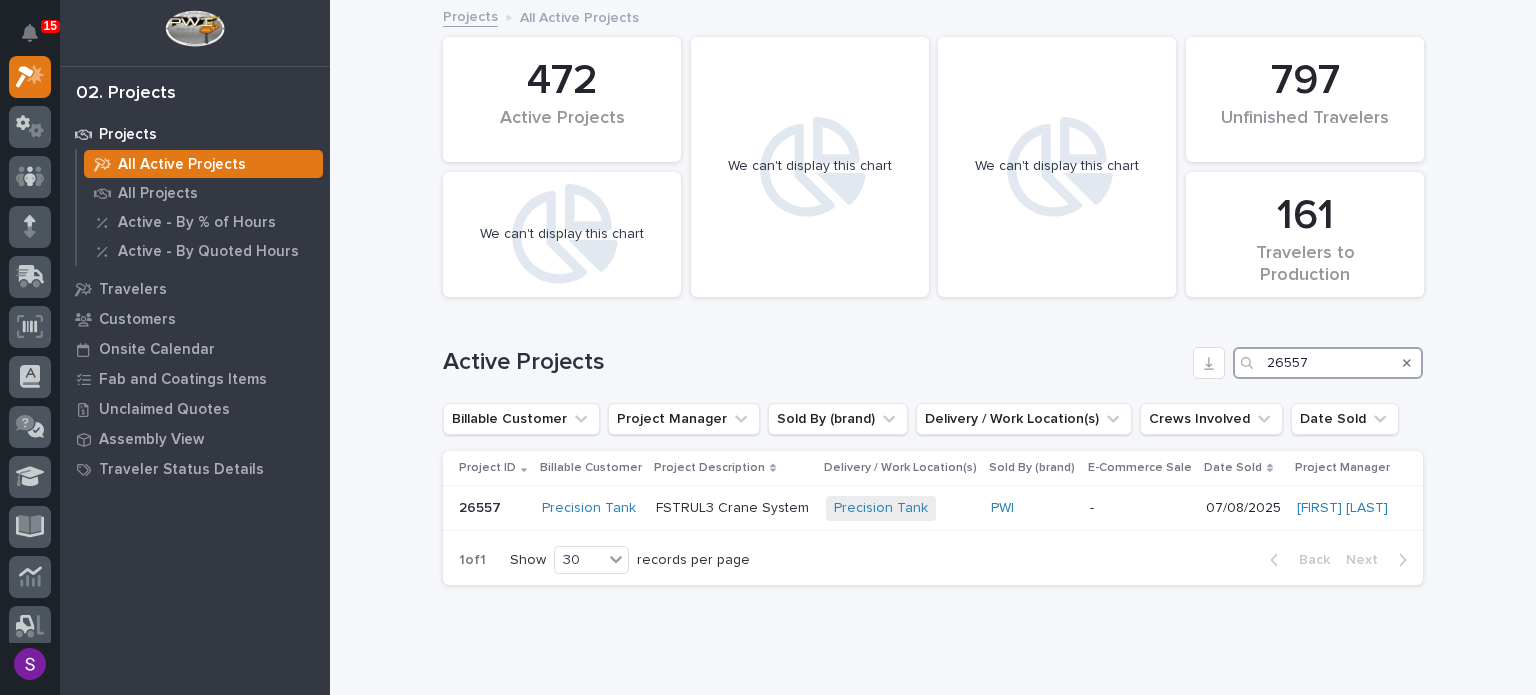 drag, startPoint x: 1318, startPoint y: 366, endPoint x: 1064, endPoint y: 393, distance: 255.43102 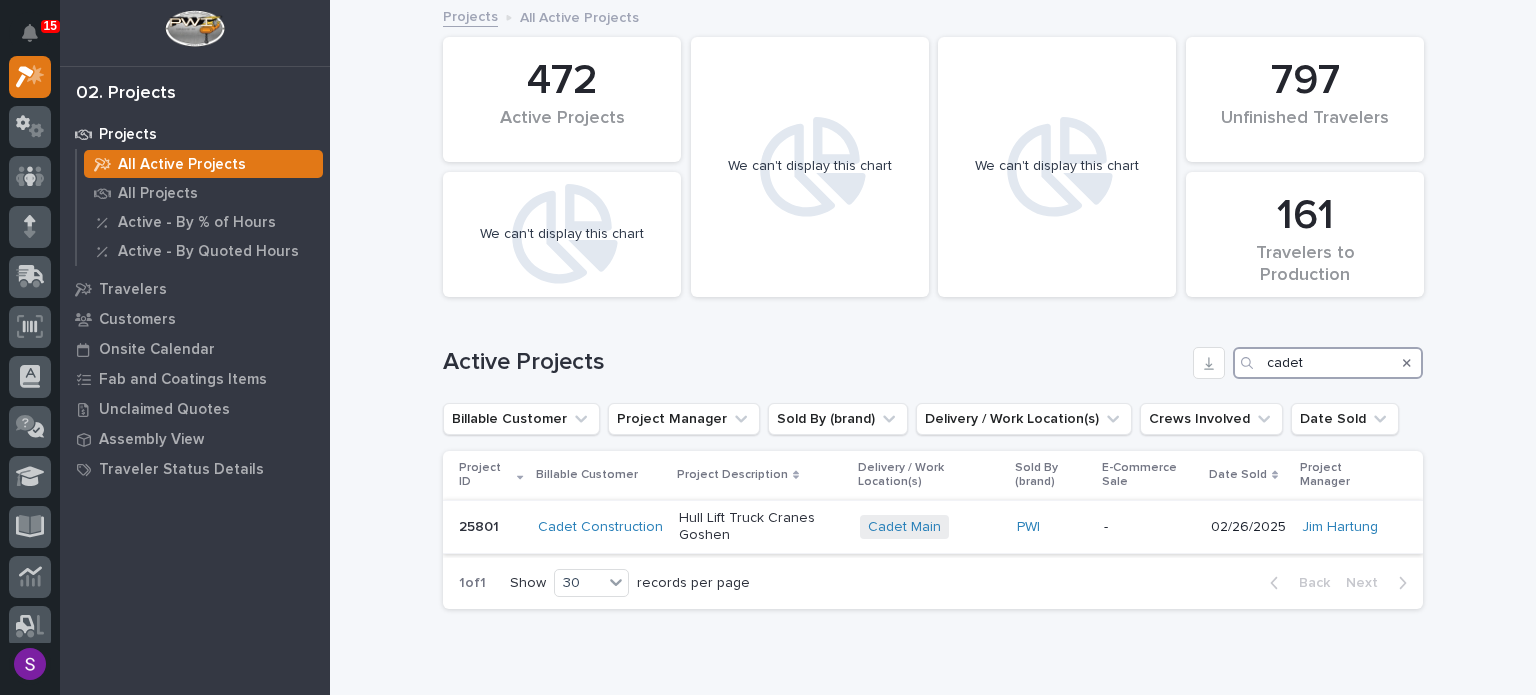 type on "cadet" 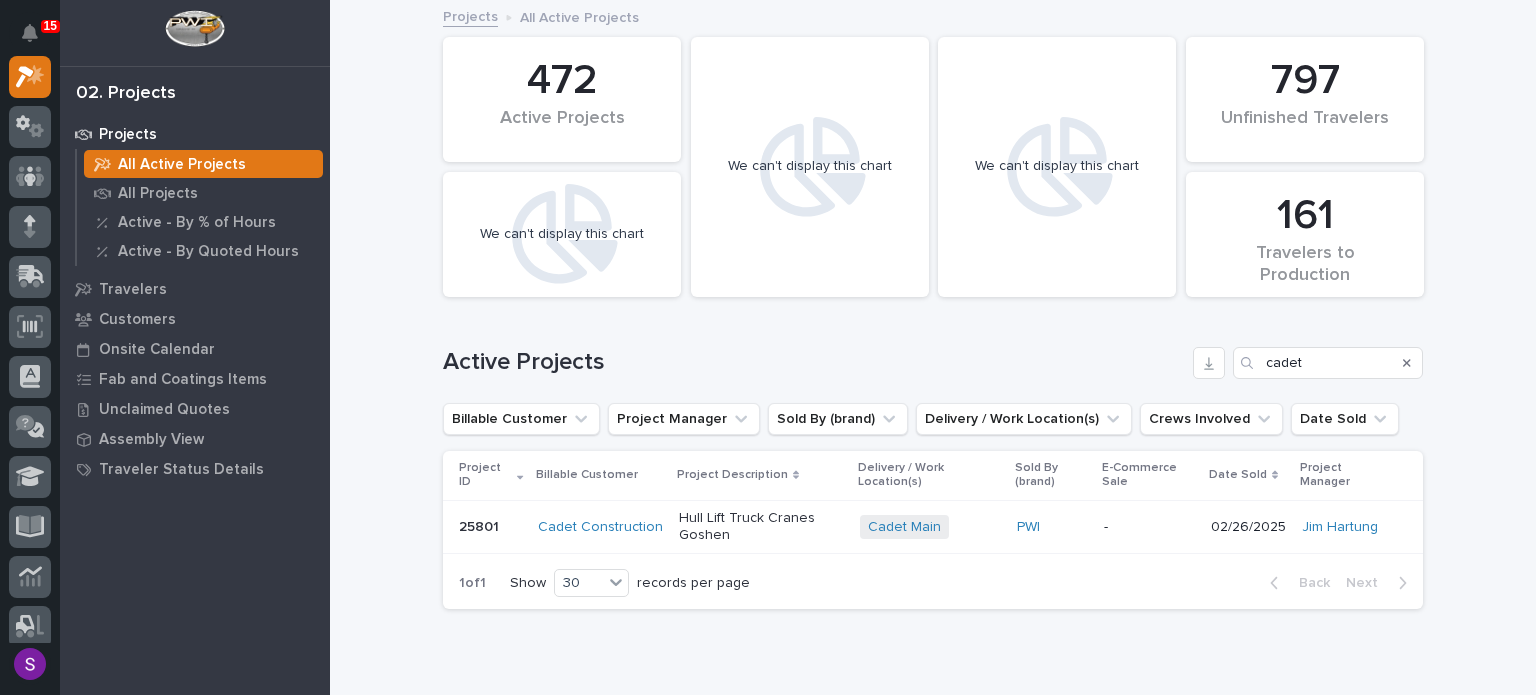click on "Hull Lift Truck Cranes Goshen" at bounding box center [762, 527] 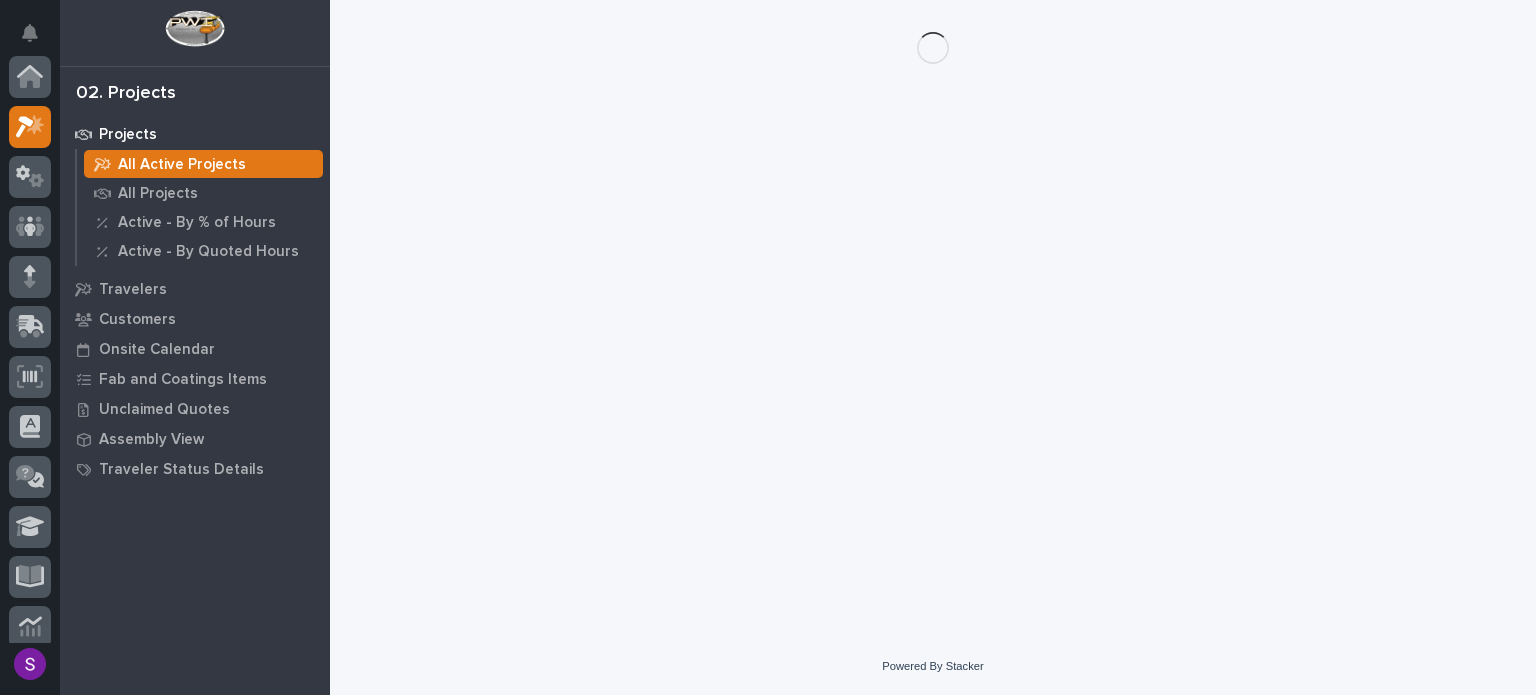 scroll, scrollTop: 50, scrollLeft: 0, axis: vertical 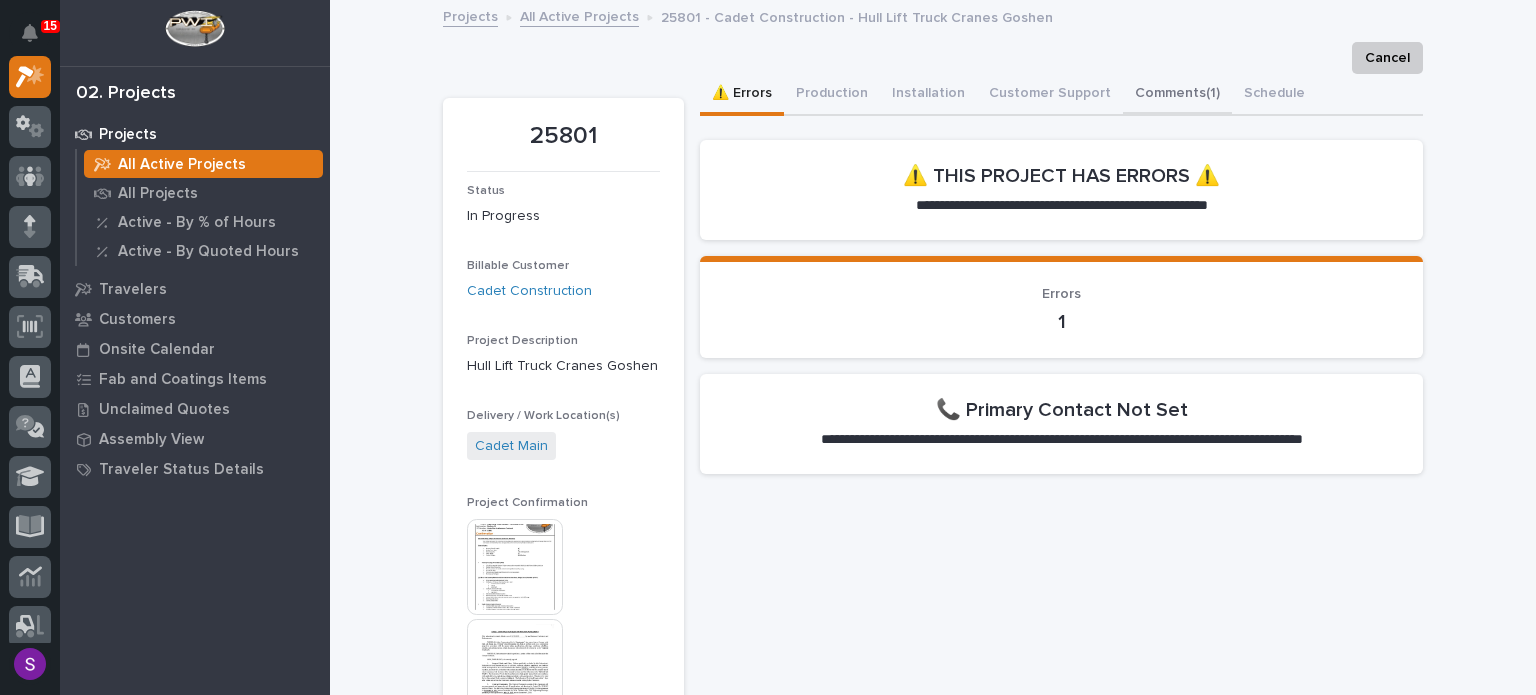 click on "Comments  (1)" at bounding box center (1177, 95) 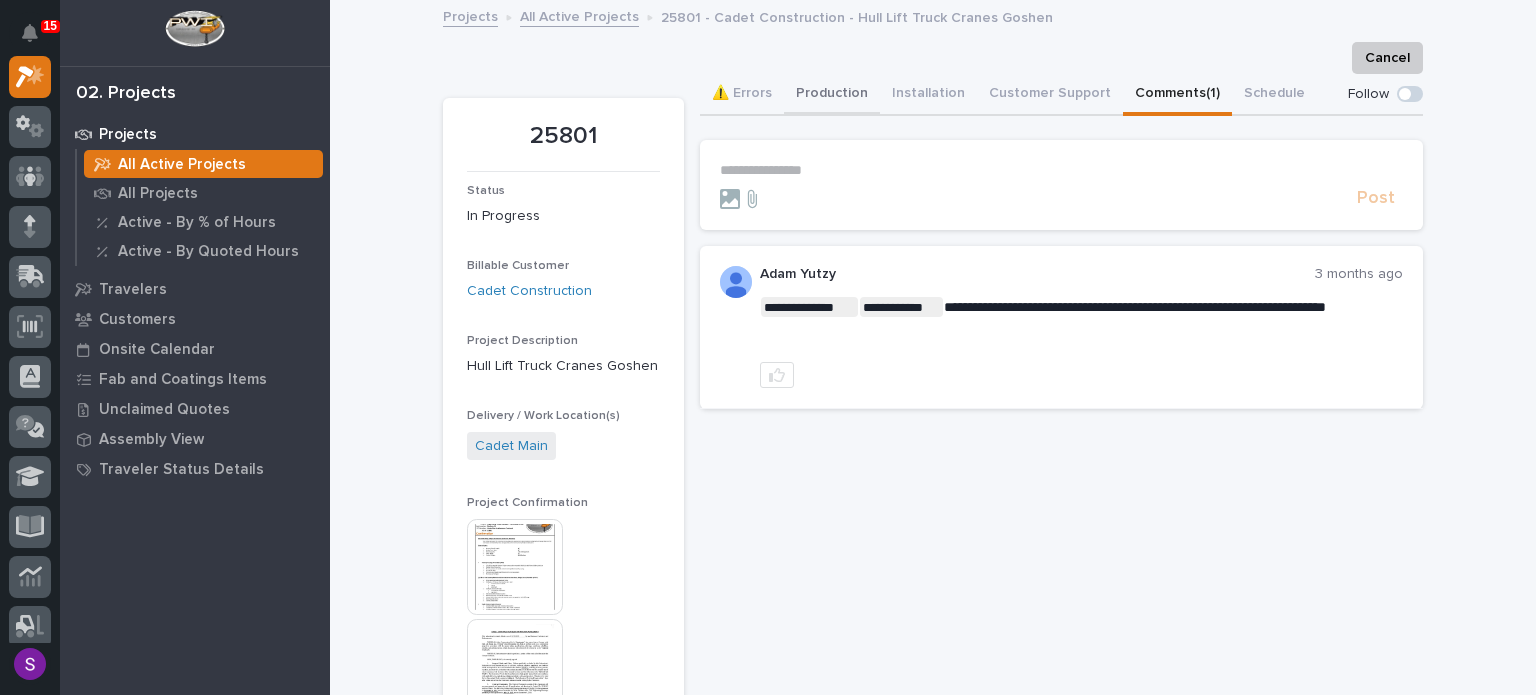 click on "Production" at bounding box center [832, 95] 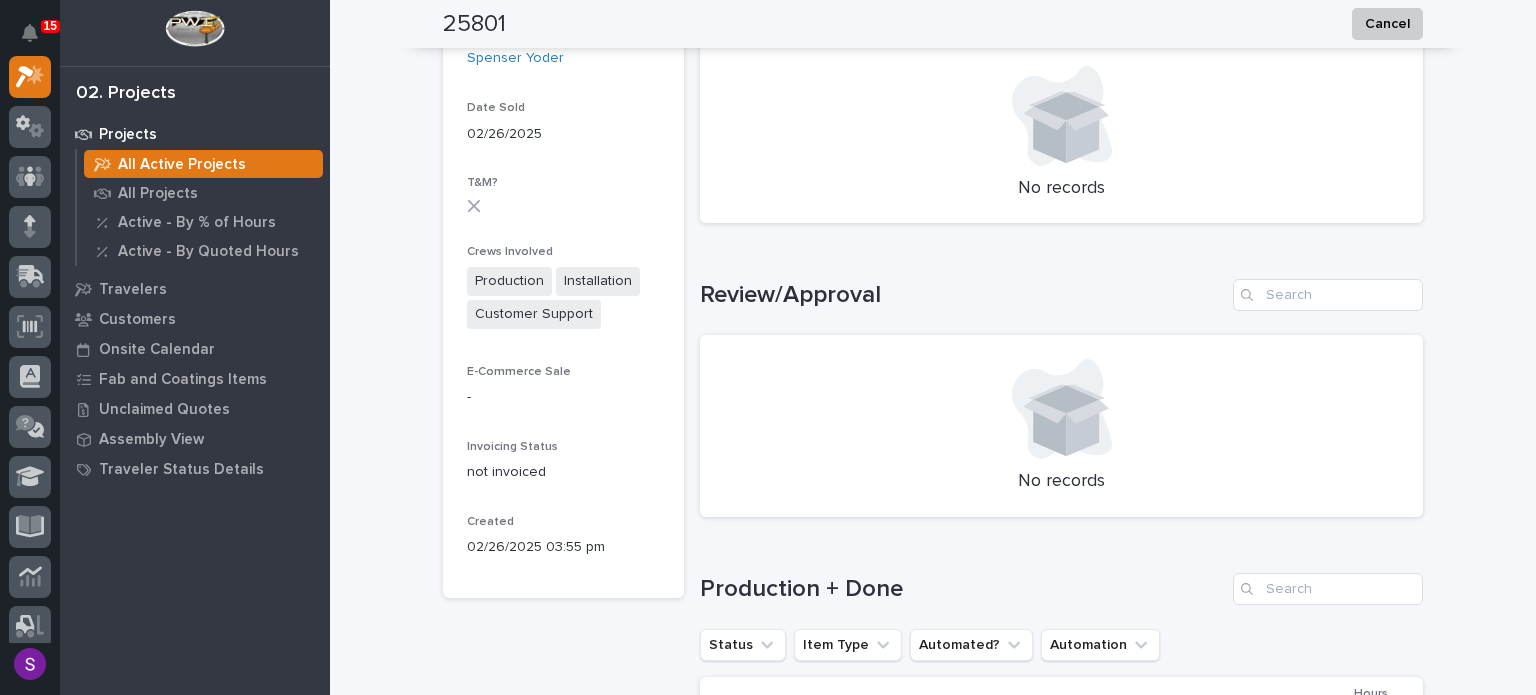 scroll, scrollTop: 1400, scrollLeft: 0, axis: vertical 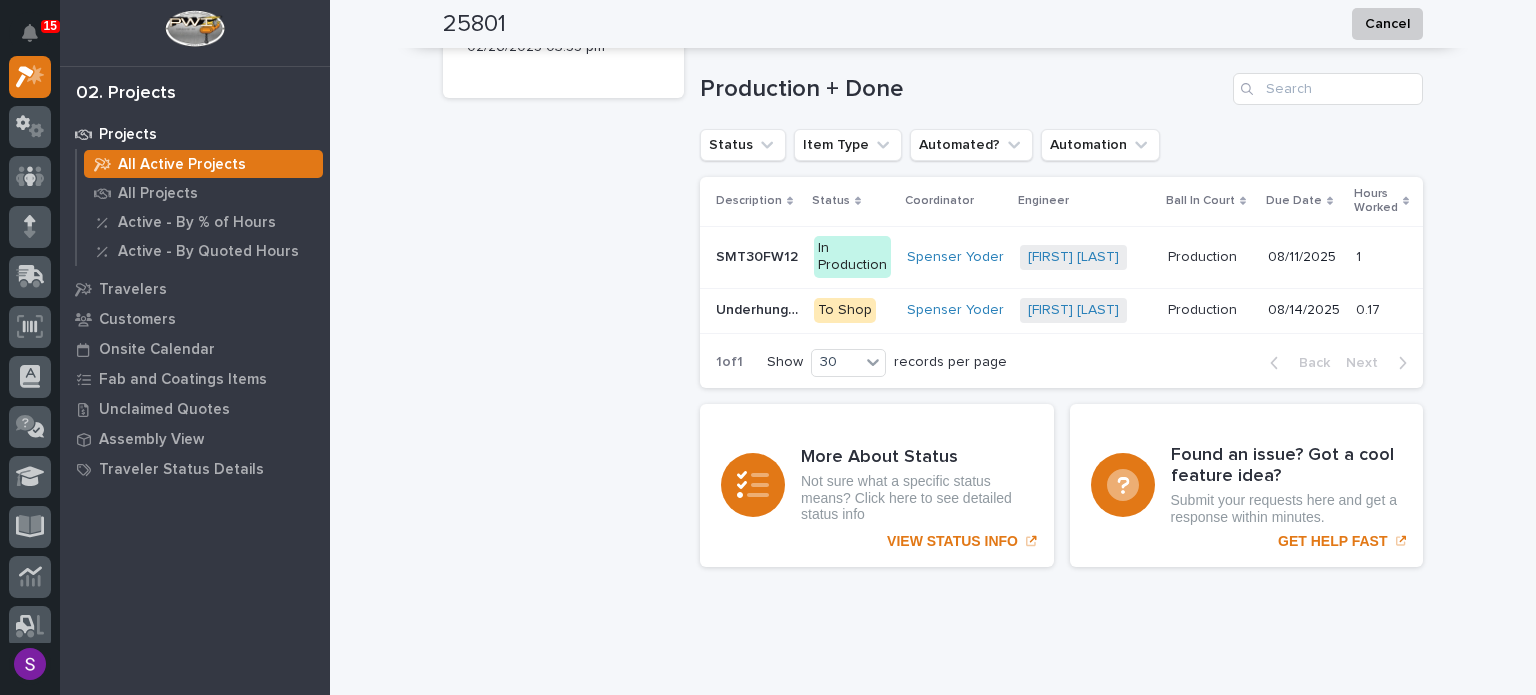 click on "Production + Done" at bounding box center (962, 89) 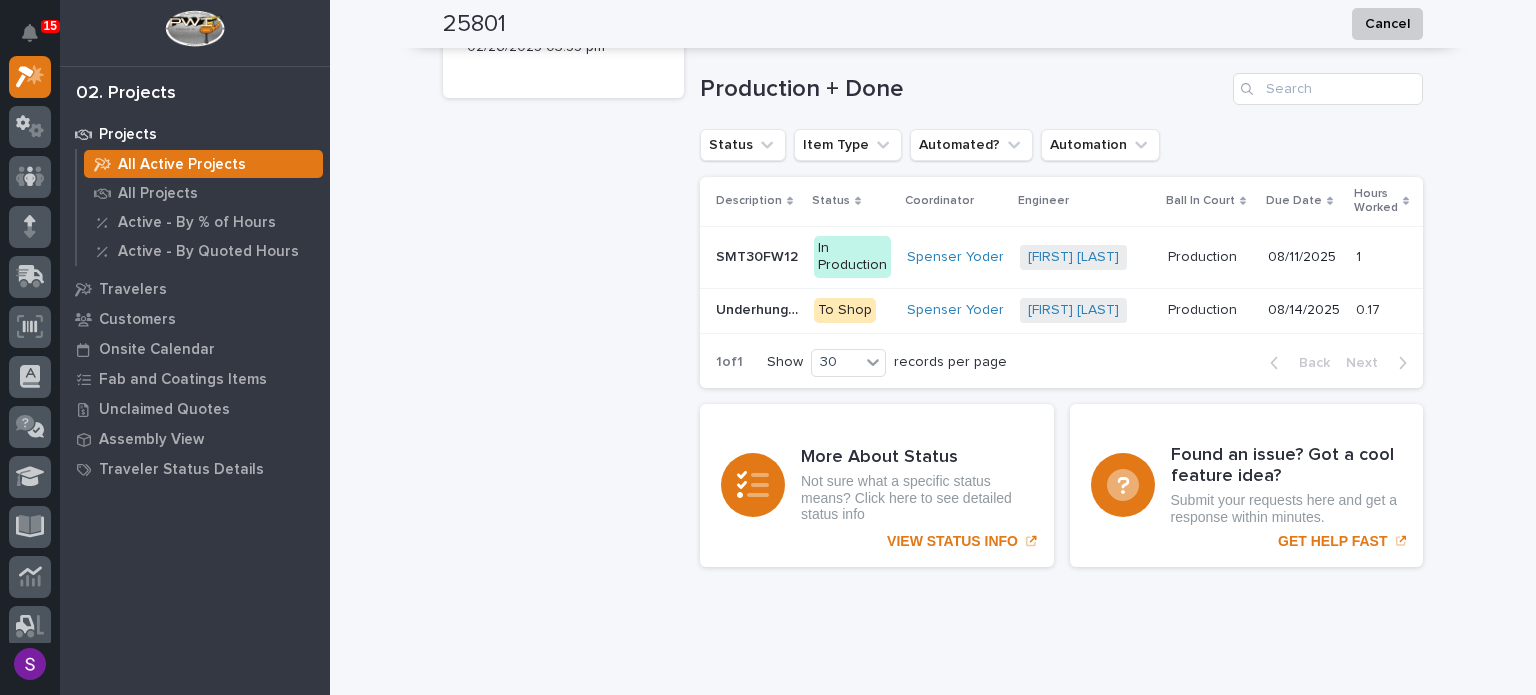 click on "08/11/2025" at bounding box center (1304, 257) 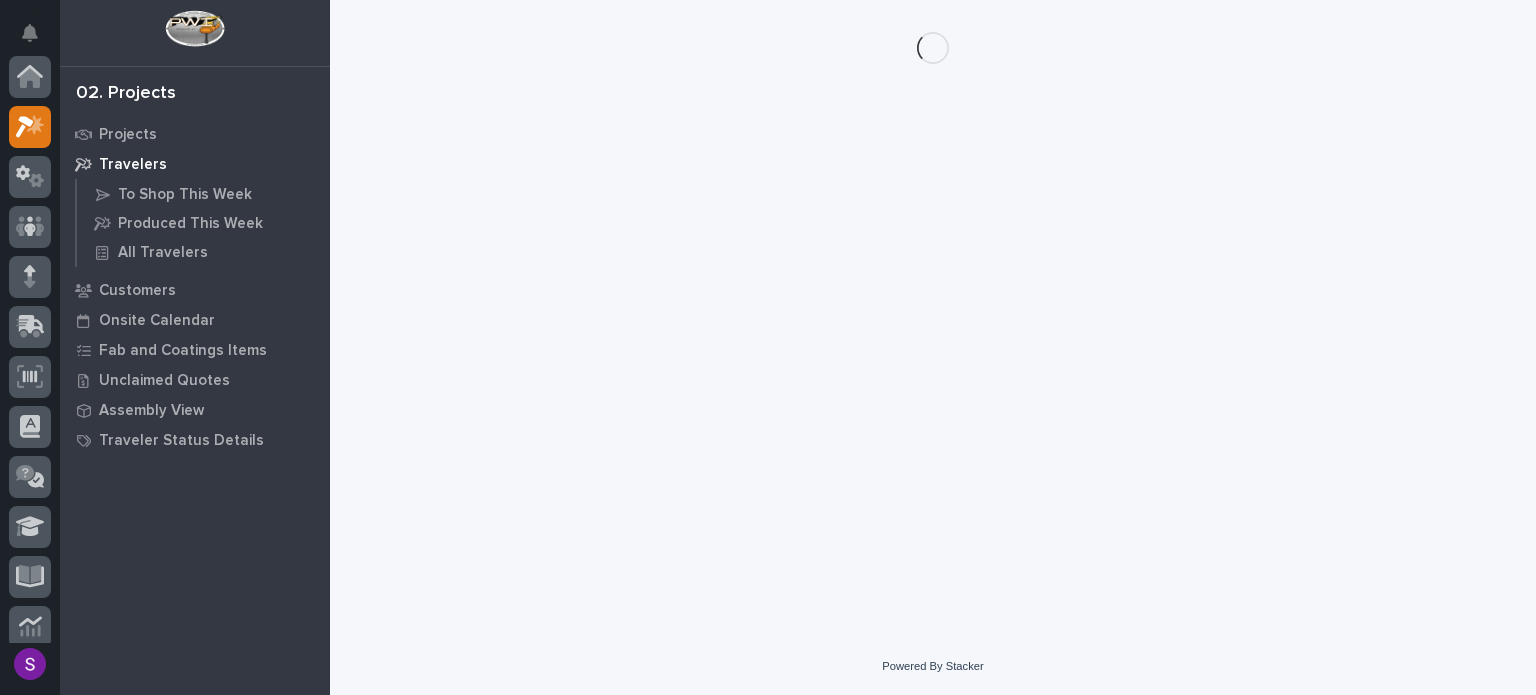 scroll, scrollTop: 0, scrollLeft: 0, axis: both 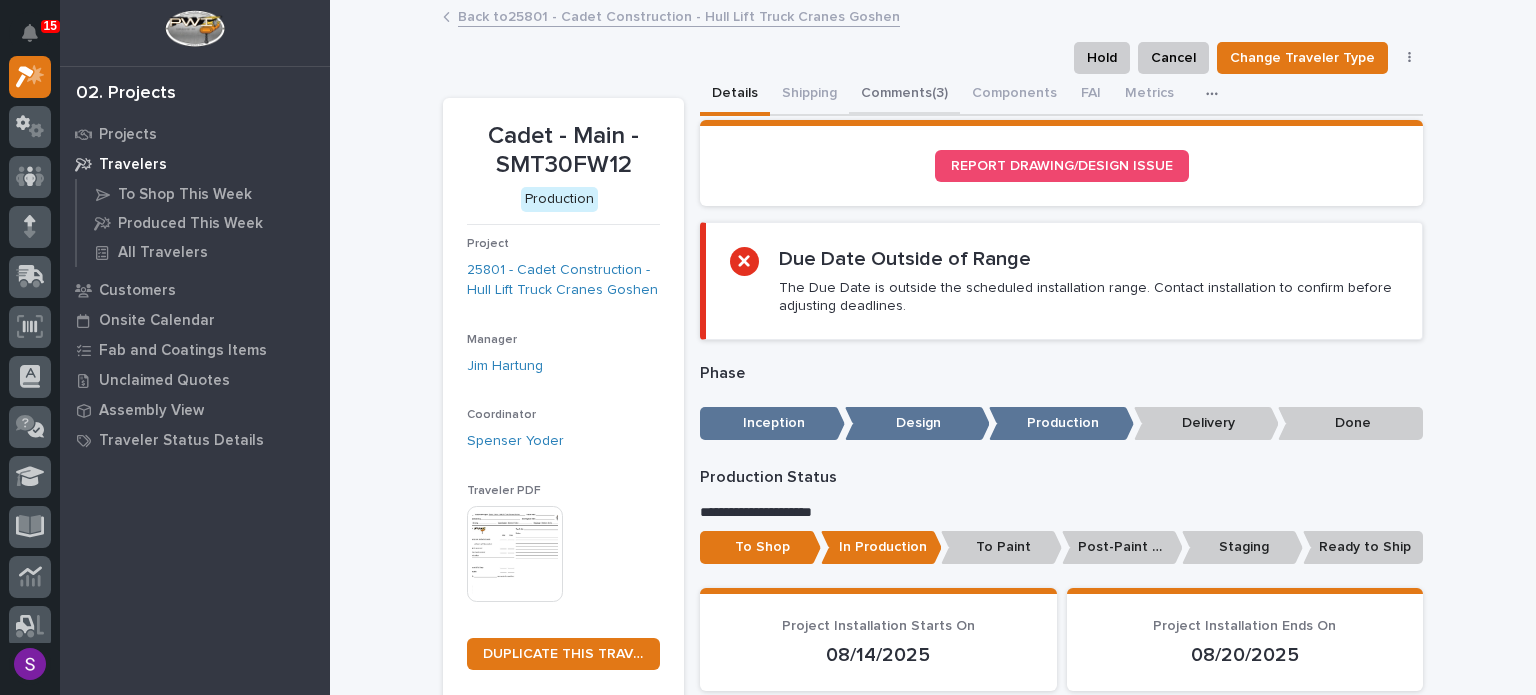 click on "Comments  (3)" at bounding box center (904, 95) 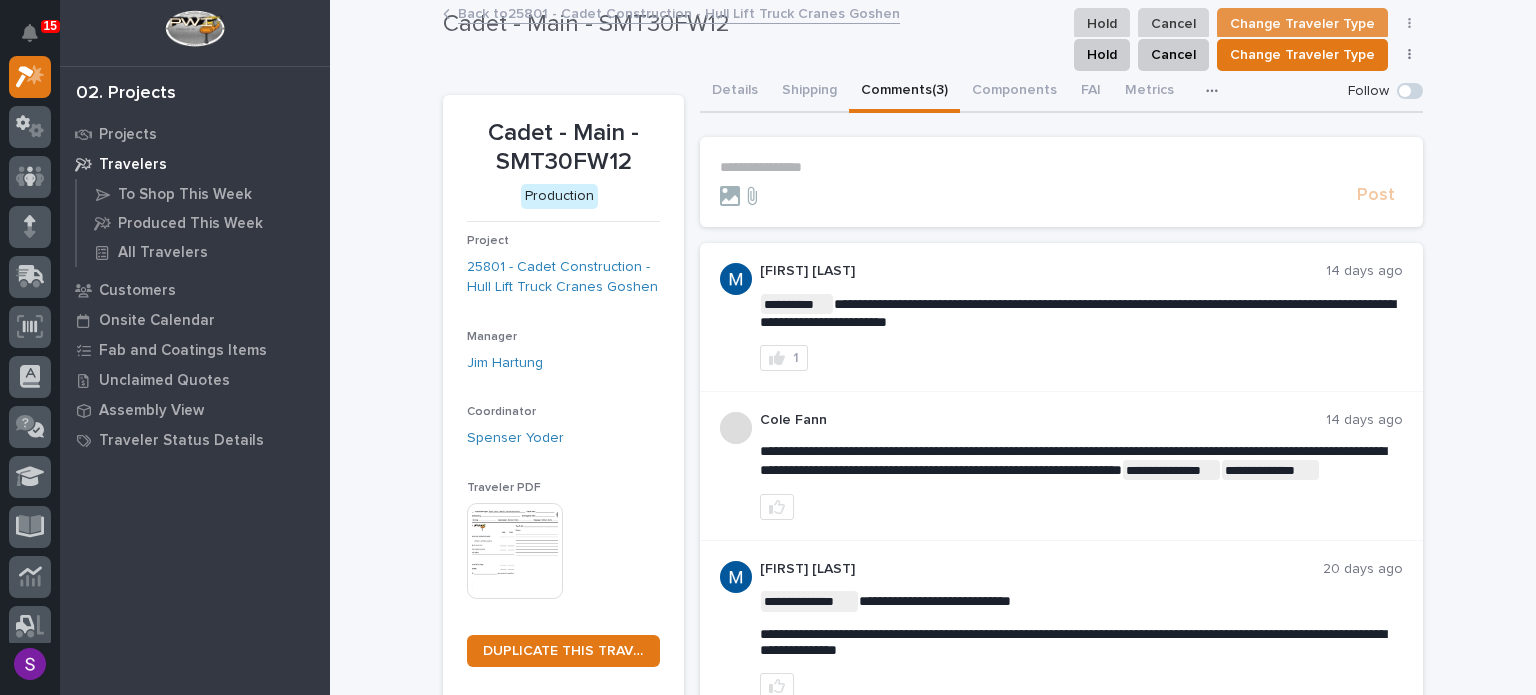 scroll, scrollTop: 0, scrollLeft: 0, axis: both 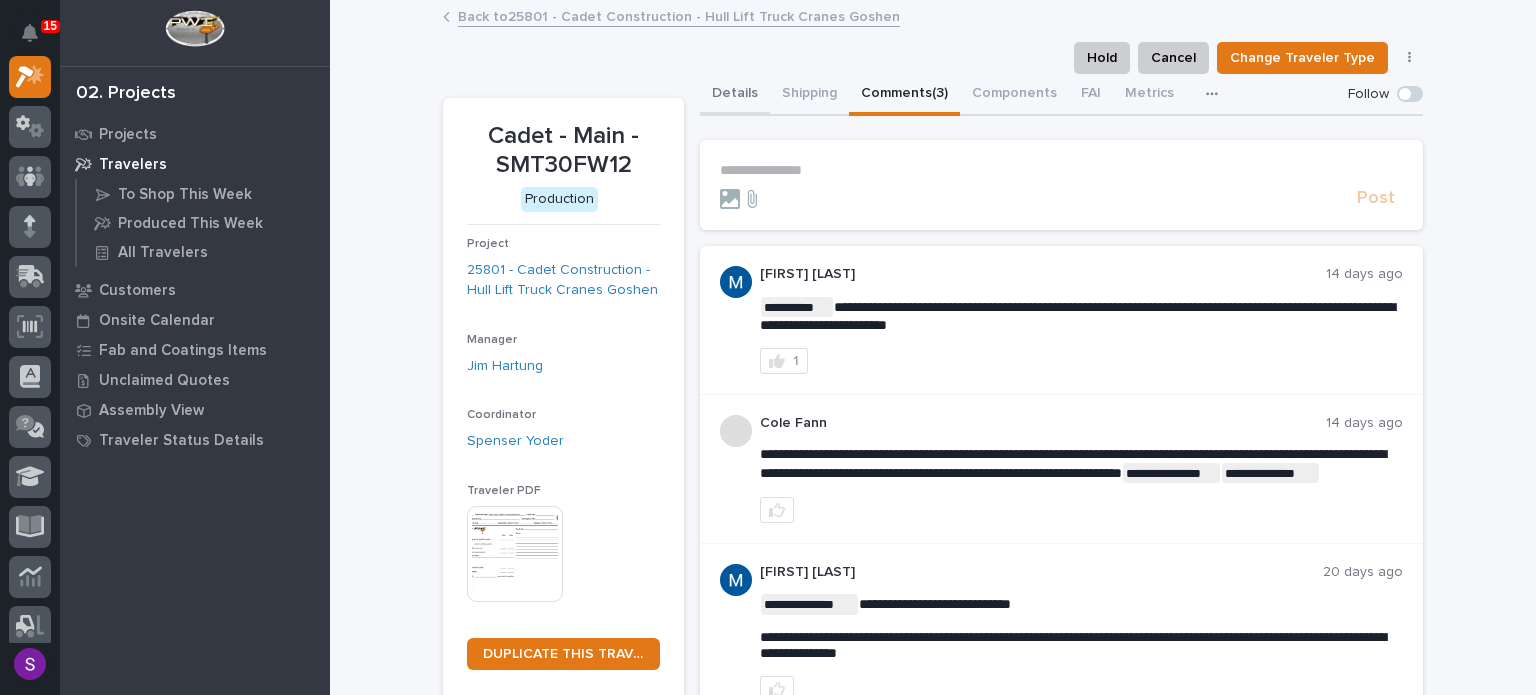 click on "Details" at bounding box center (735, 95) 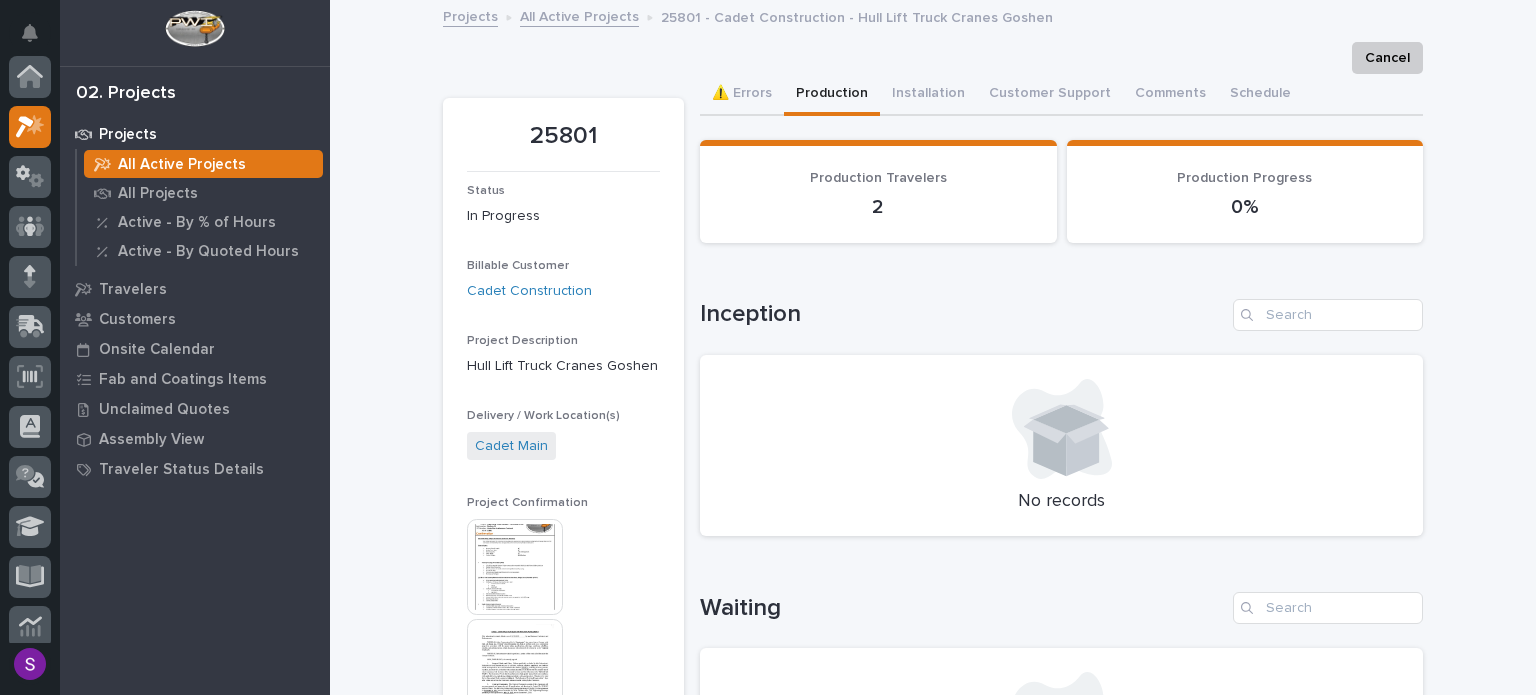 scroll, scrollTop: 50, scrollLeft: 0, axis: vertical 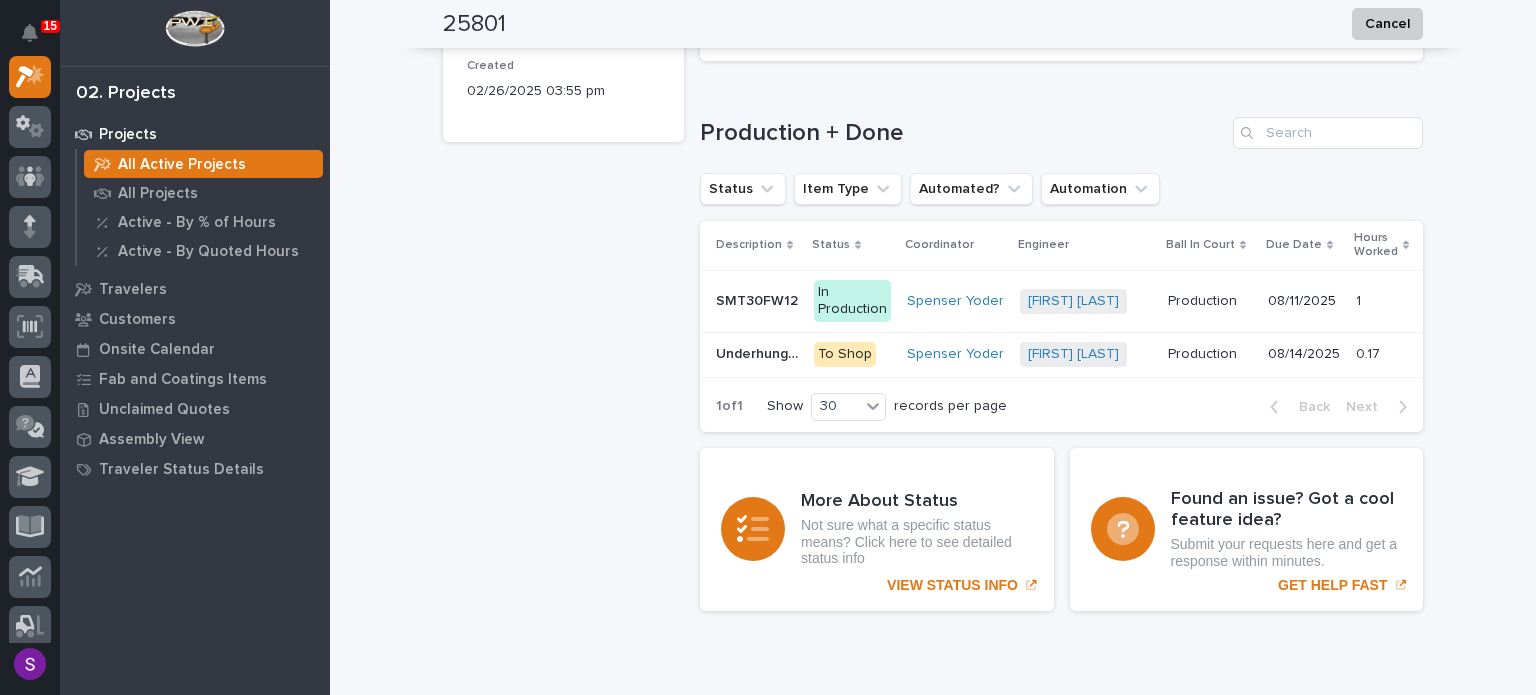 click on "[FIRST] [LAST]   + 0" at bounding box center [1086, 354] 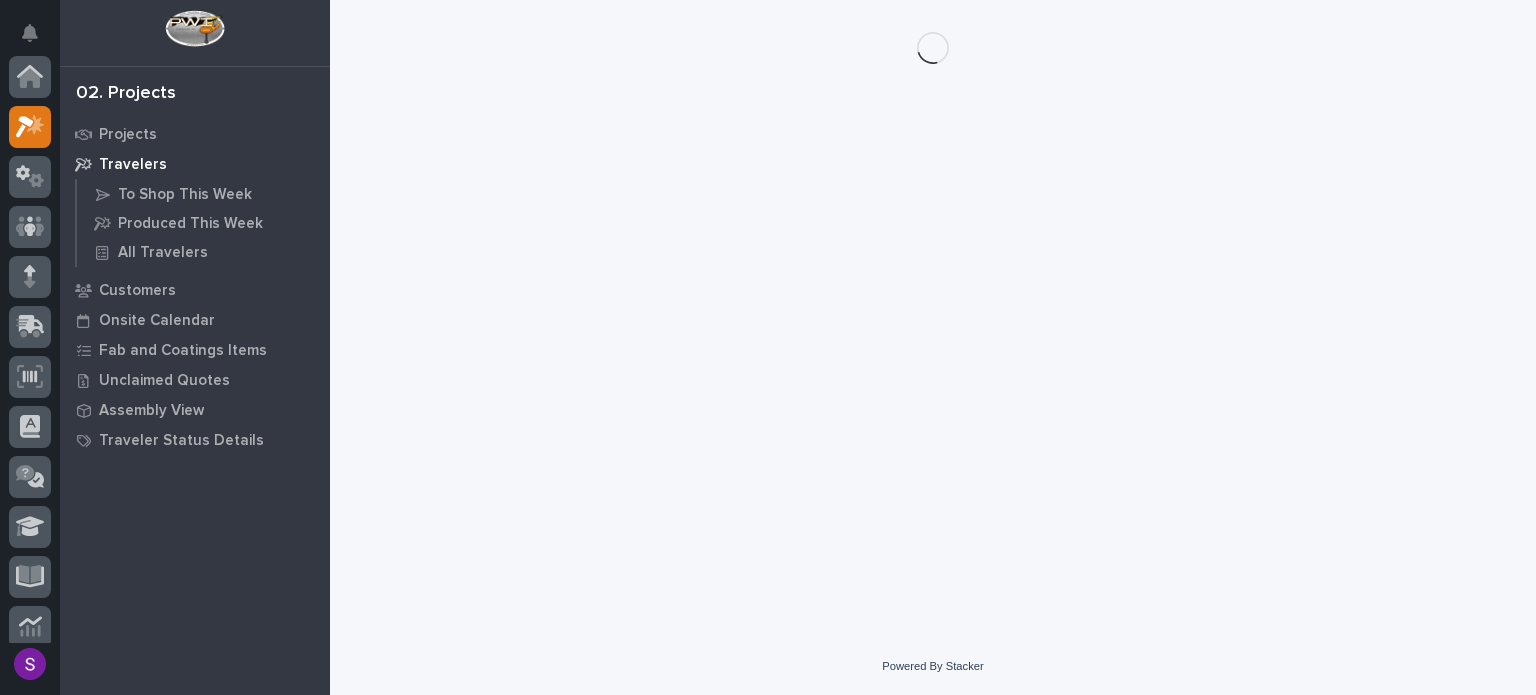 scroll, scrollTop: 0, scrollLeft: 0, axis: both 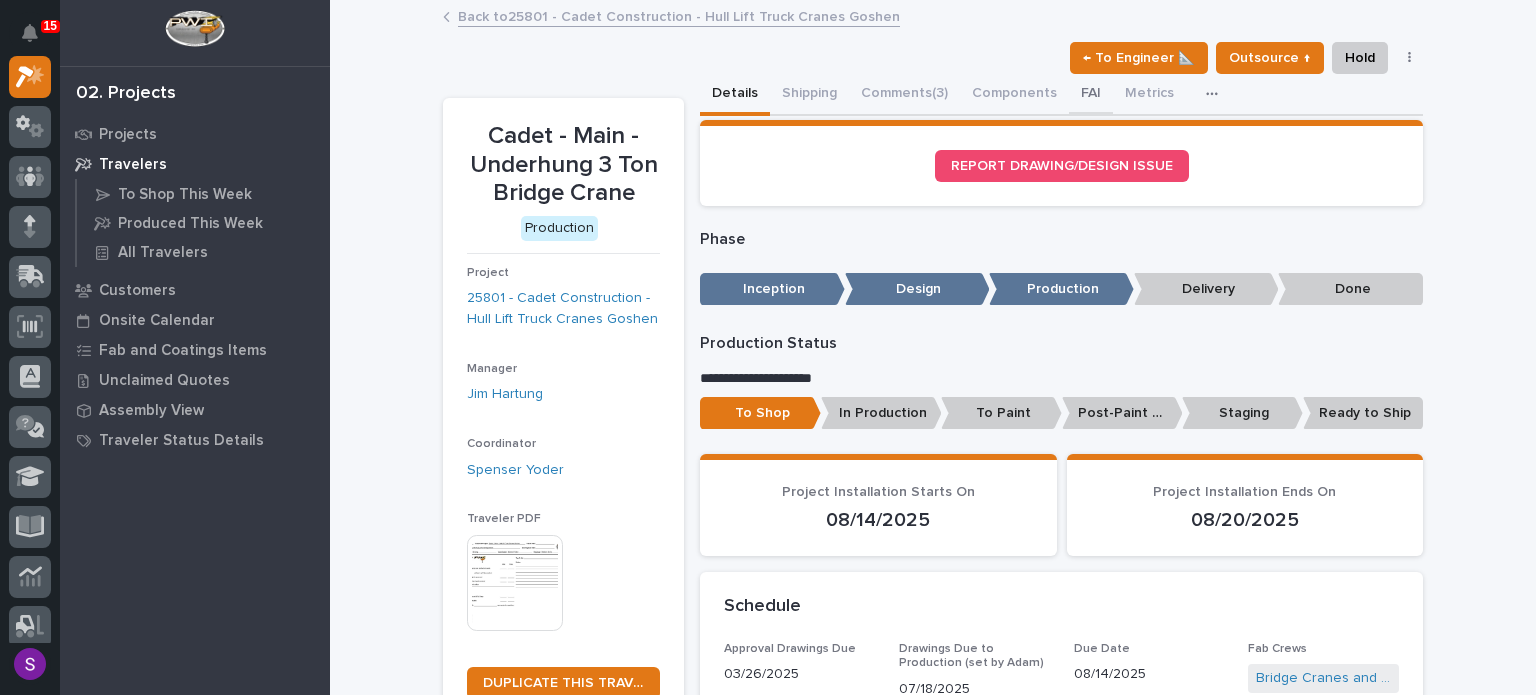 click on "FAI" at bounding box center [1091, 95] 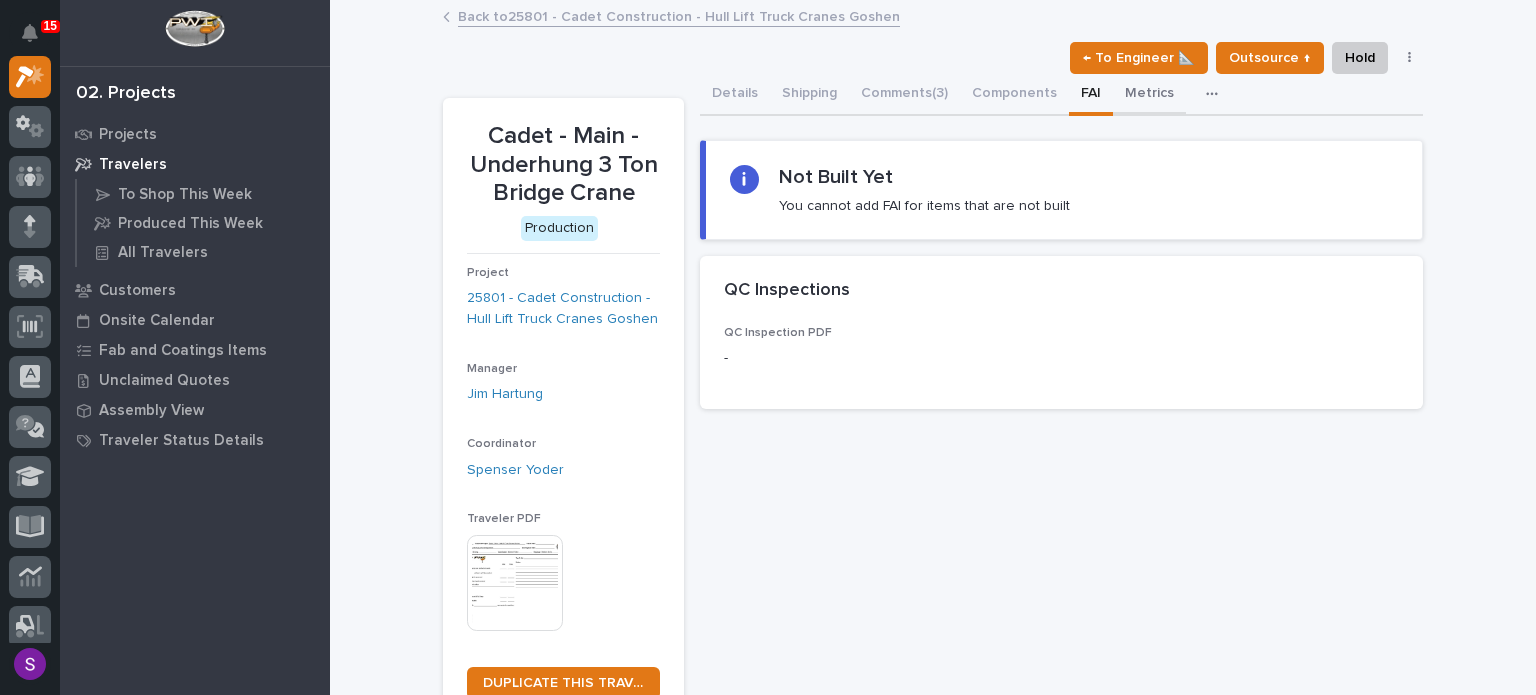 click on "Metrics" at bounding box center (1149, 95) 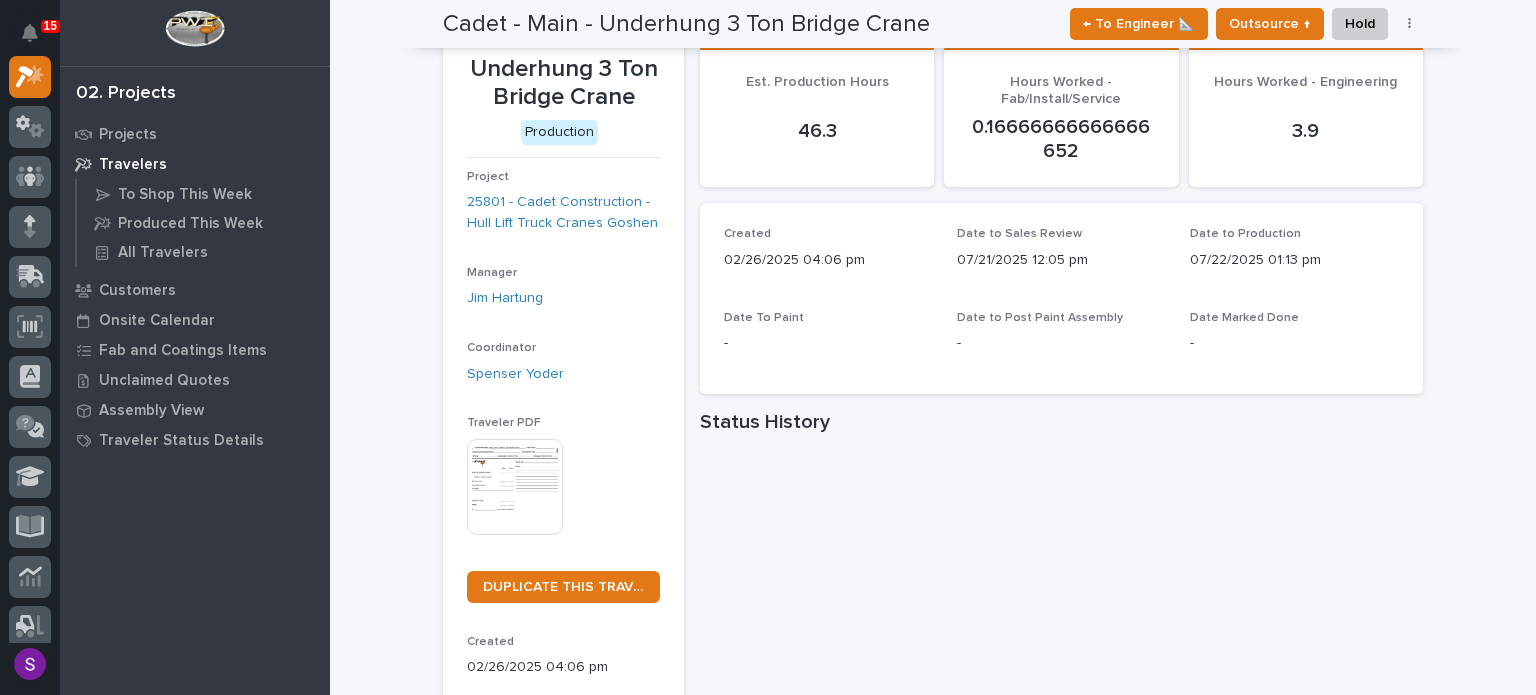 scroll, scrollTop: 0, scrollLeft: 0, axis: both 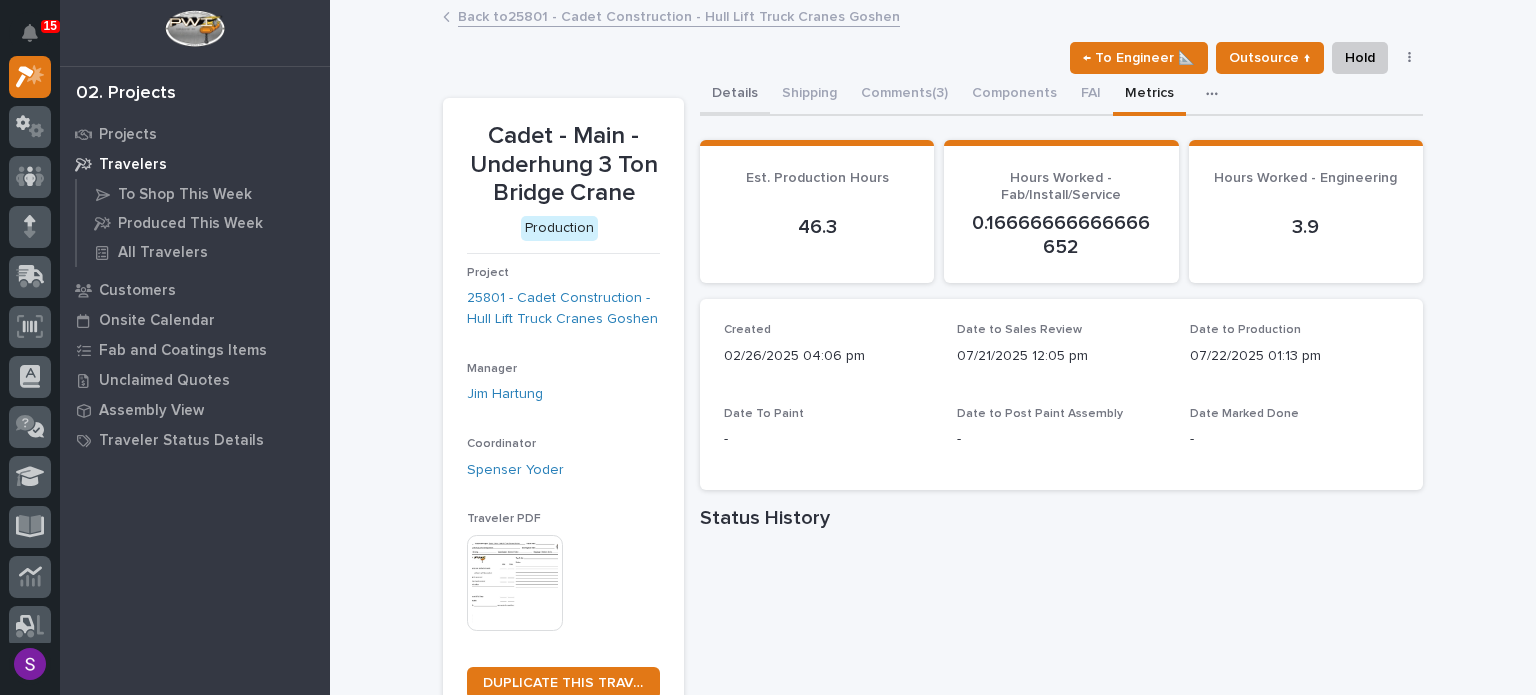 click on "Details" at bounding box center (735, 95) 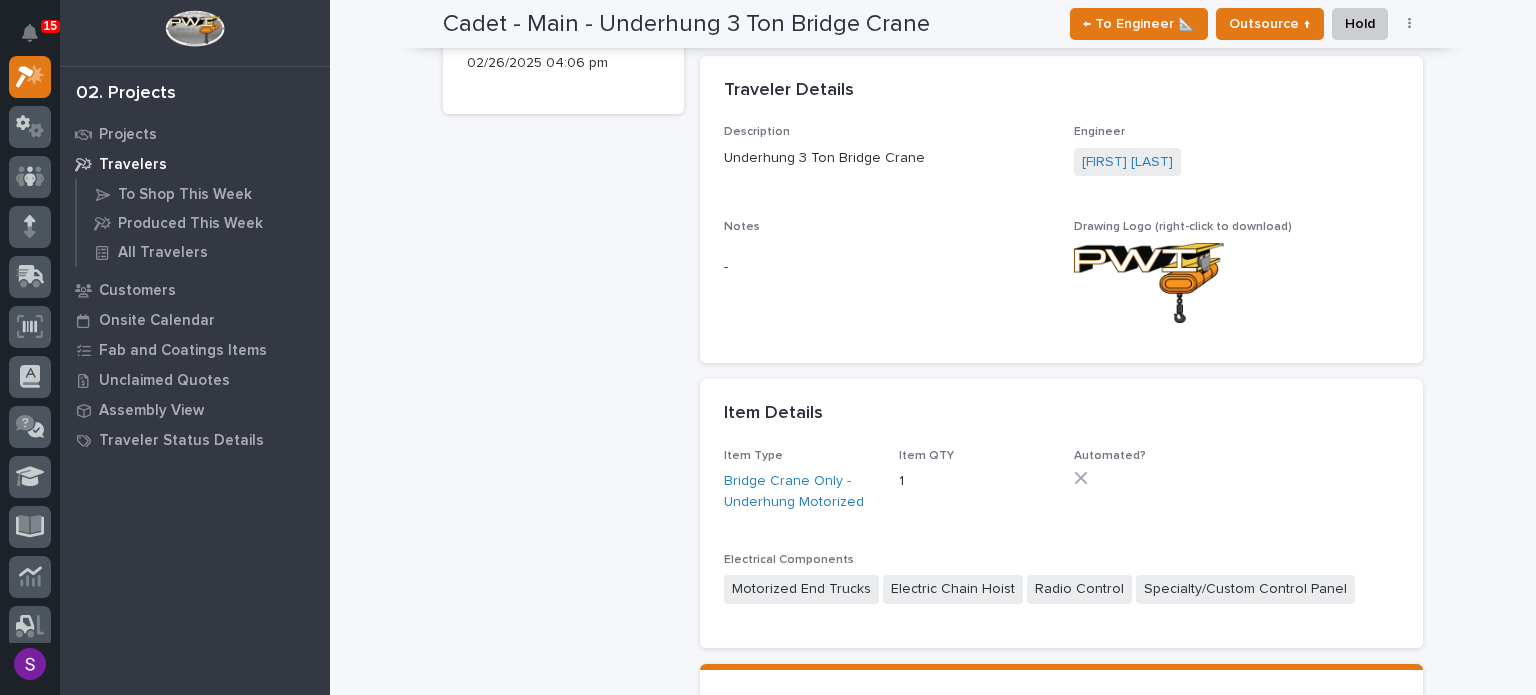 scroll, scrollTop: 1000, scrollLeft: 0, axis: vertical 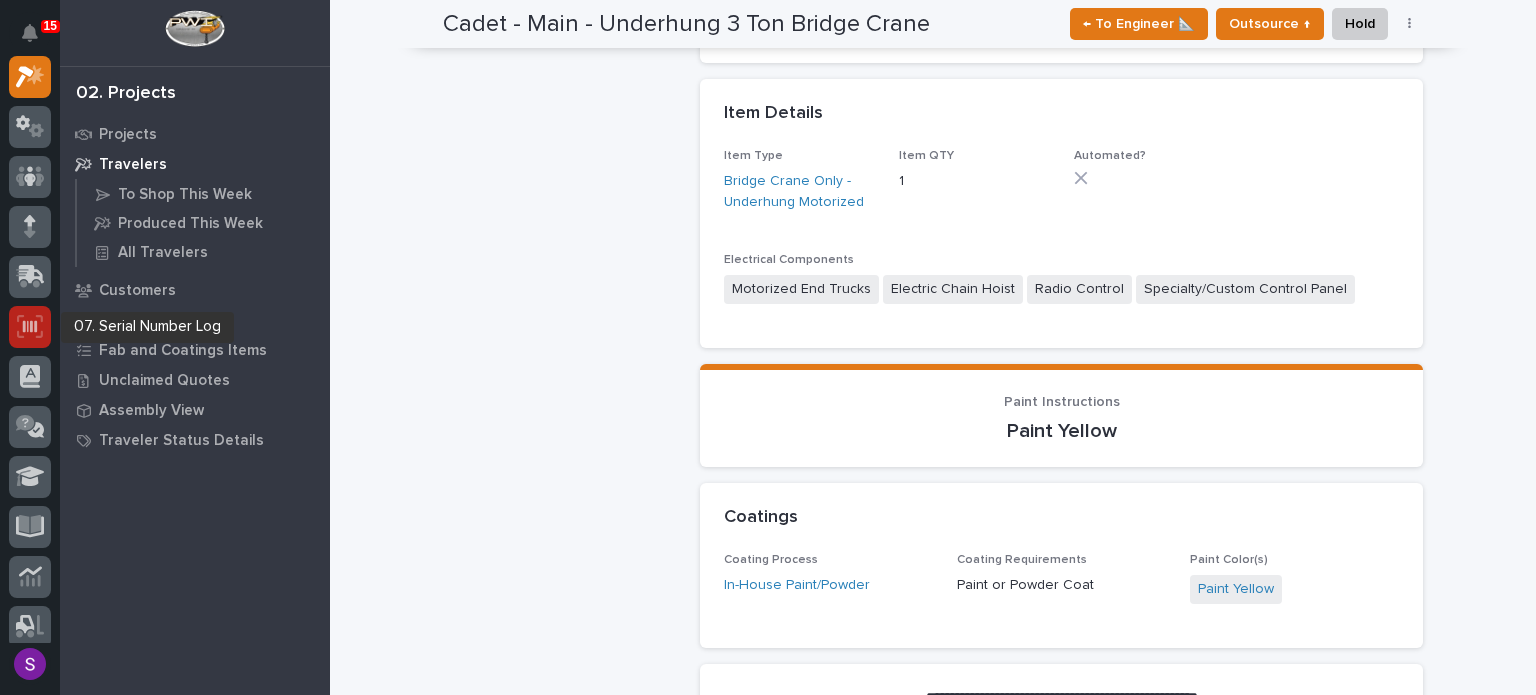 click 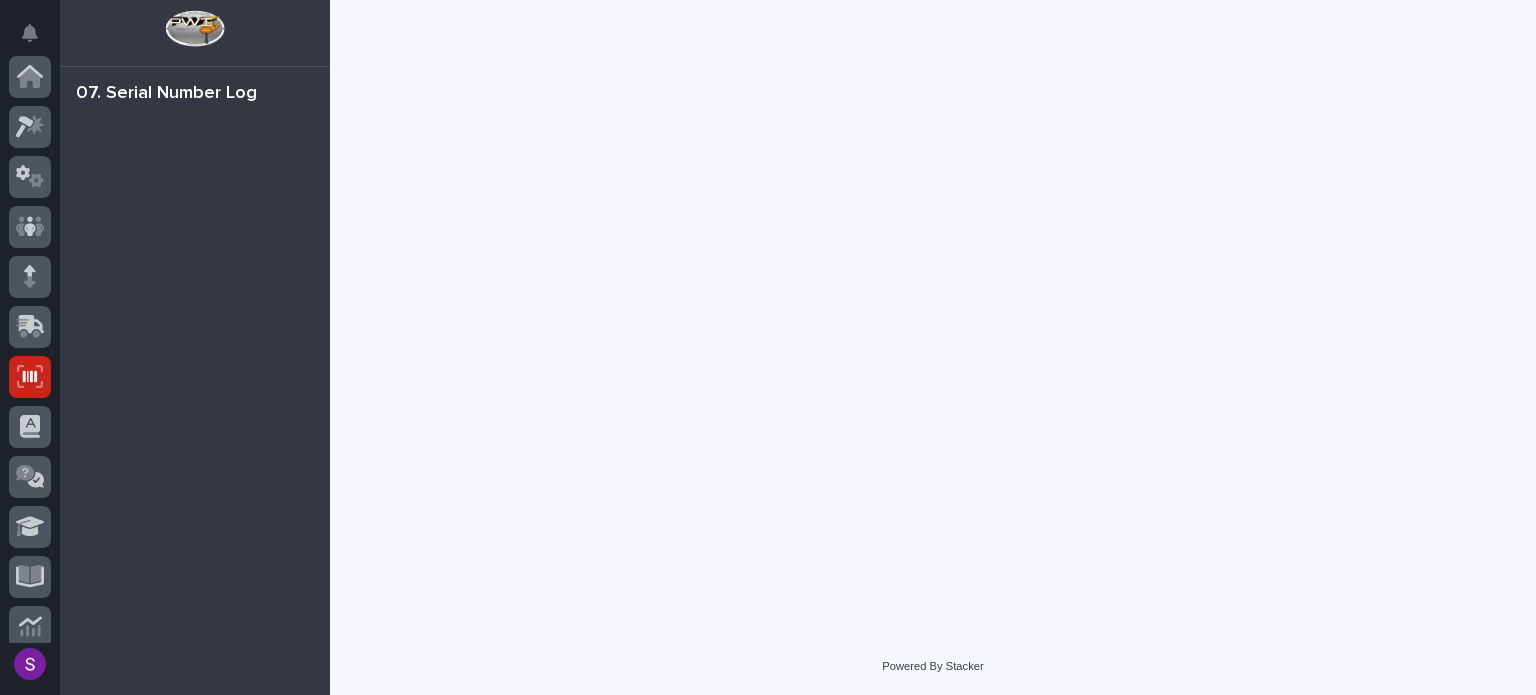 scroll, scrollTop: 0, scrollLeft: 0, axis: both 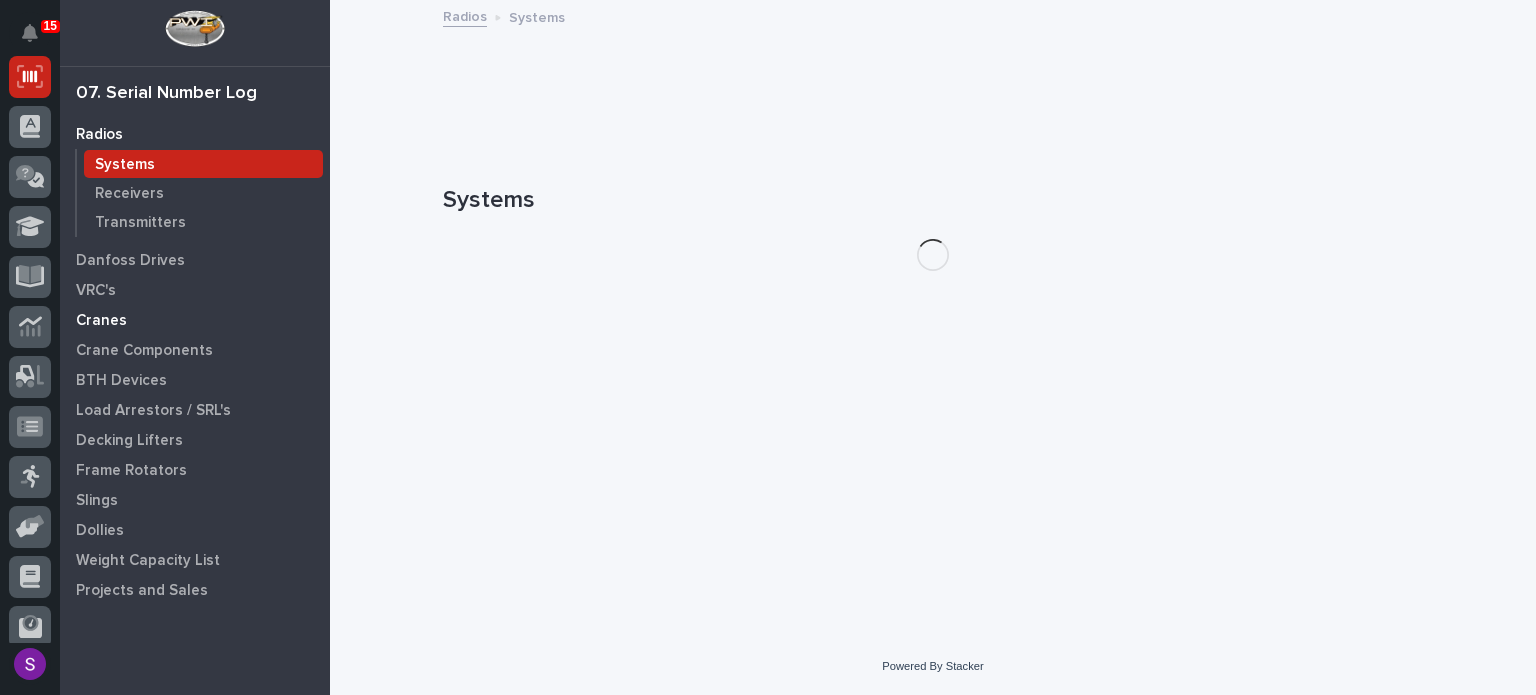click on "Cranes" at bounding box center (101, 321) 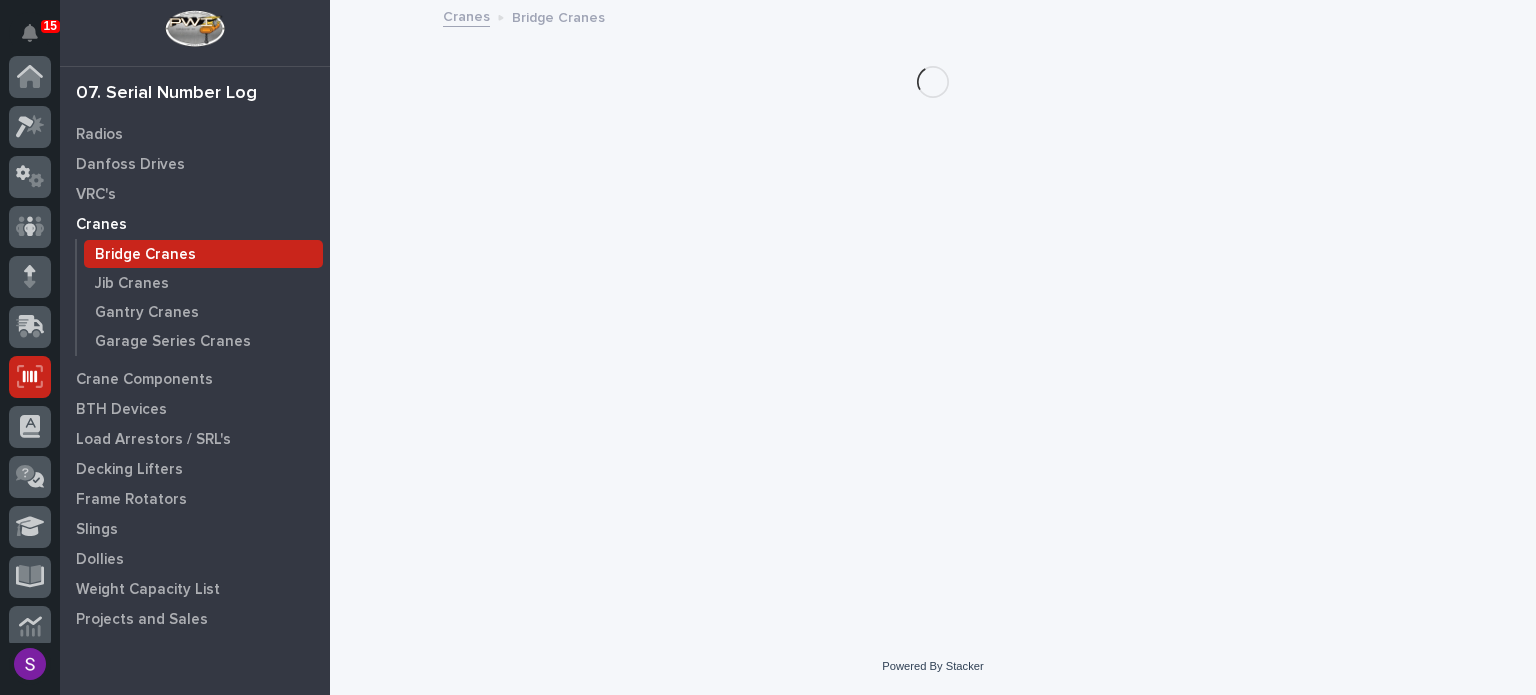 scroll, scrollTop: 300, scrollLeft: 0, axis: vertical 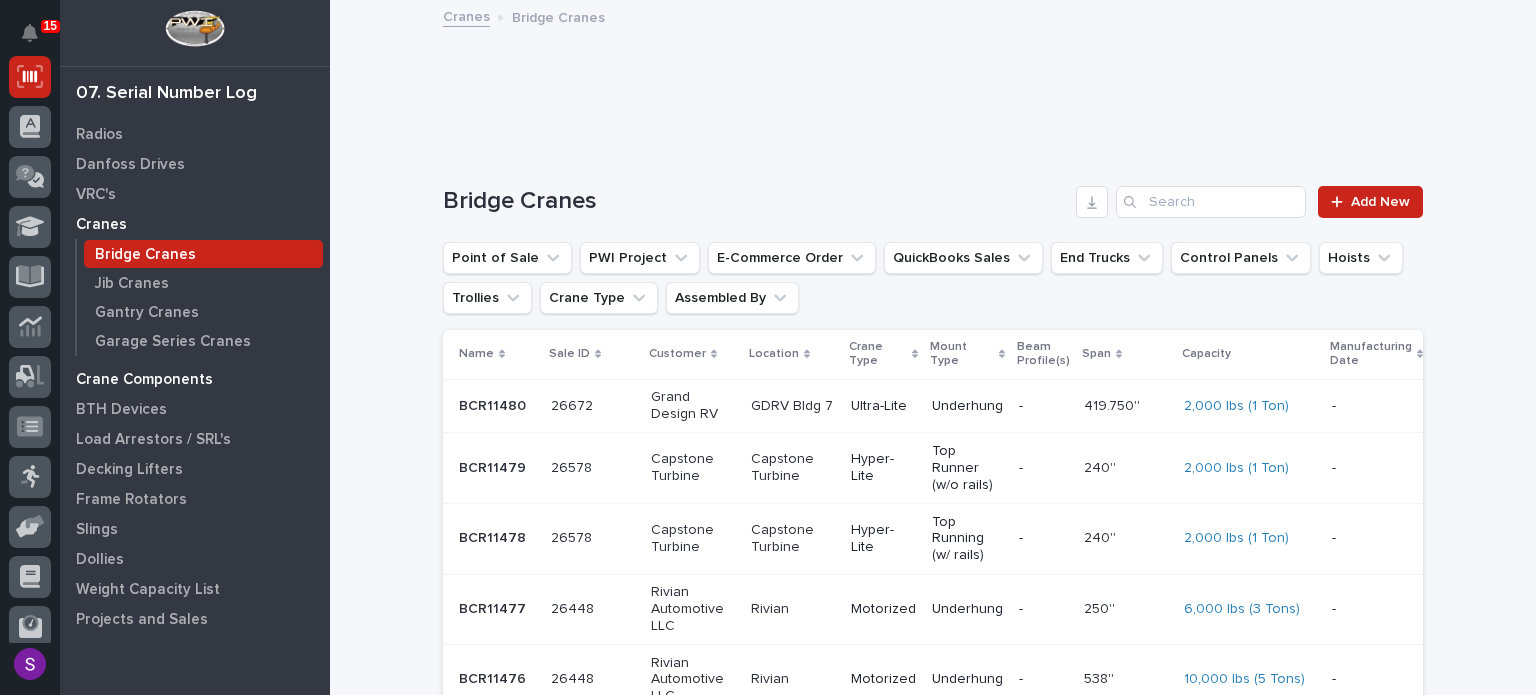 click on "Crane Components" at bounding box center (144, 380) 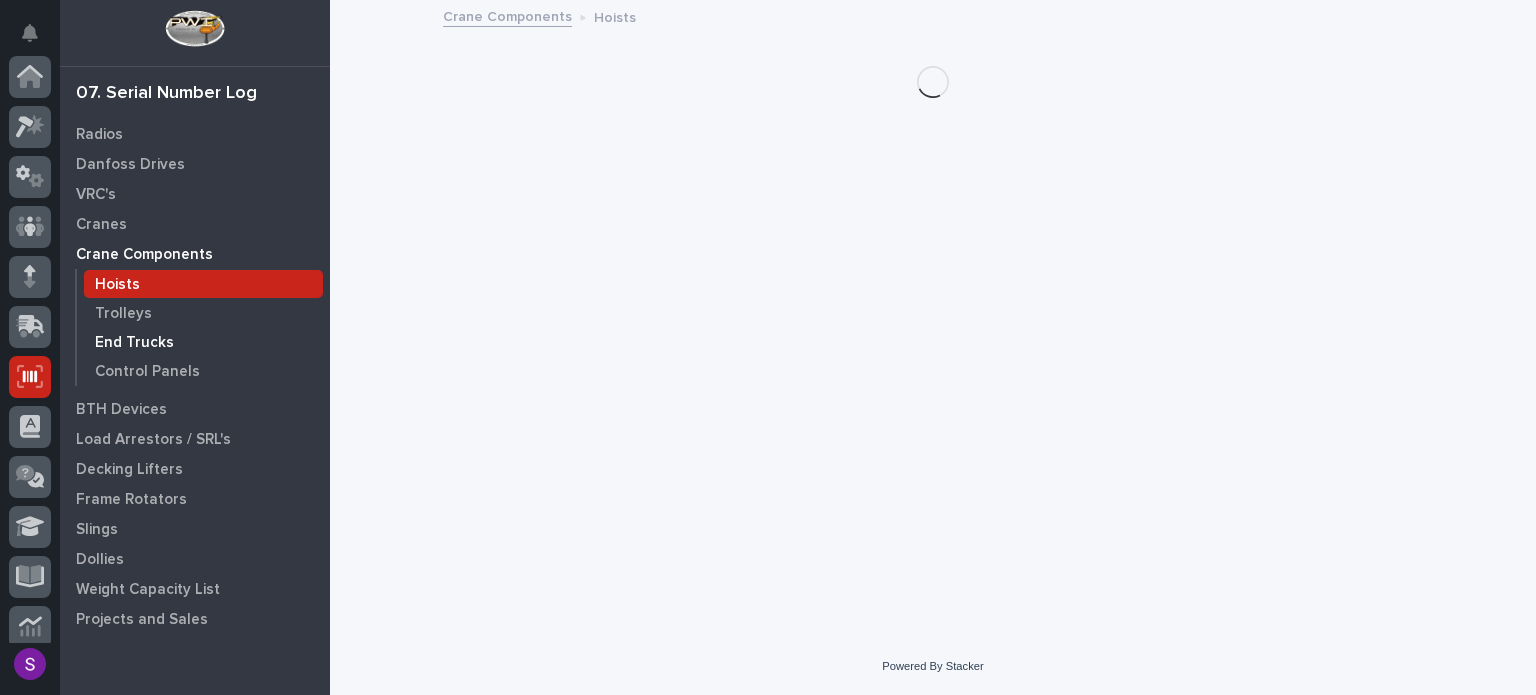 scroll, scrollTop: 300, scrollLeft: 0, axis: vertical 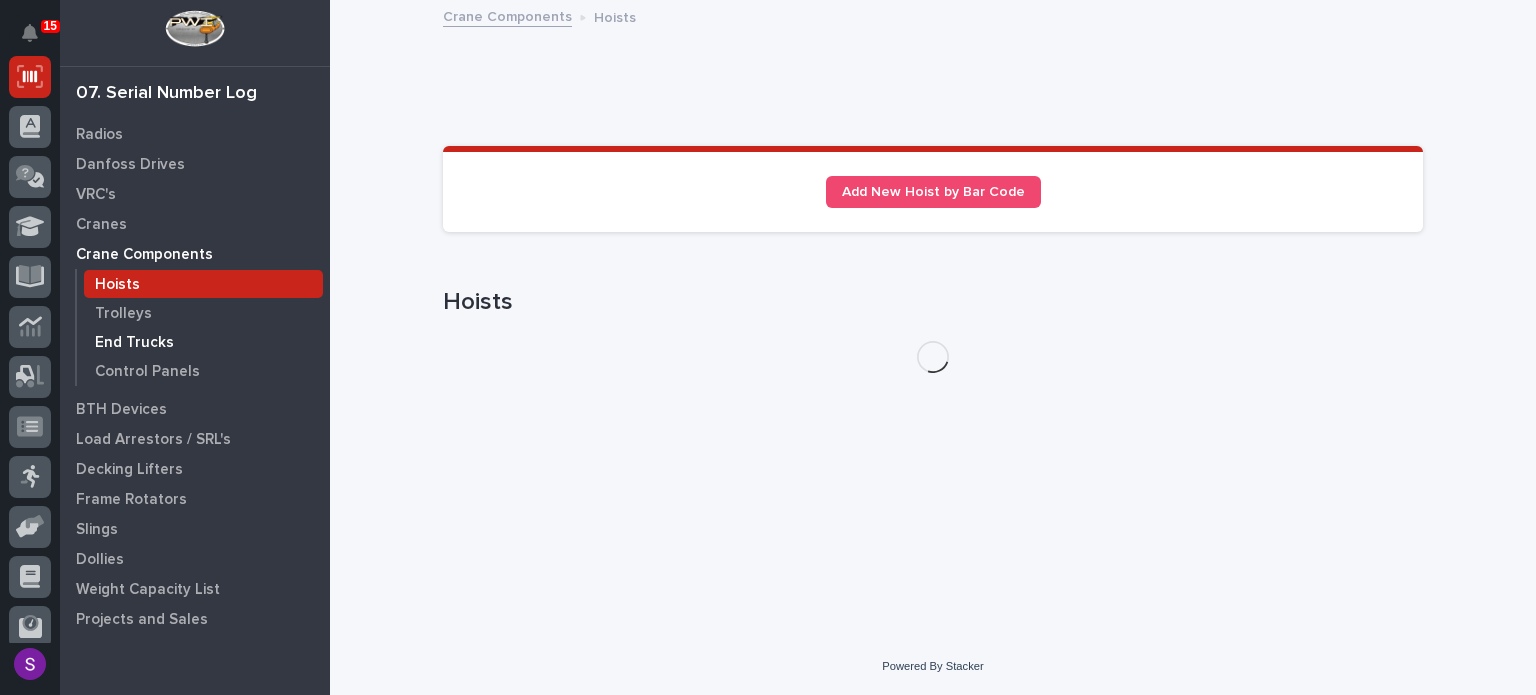 click on "End Trucks" at bounding box center [134, 343] 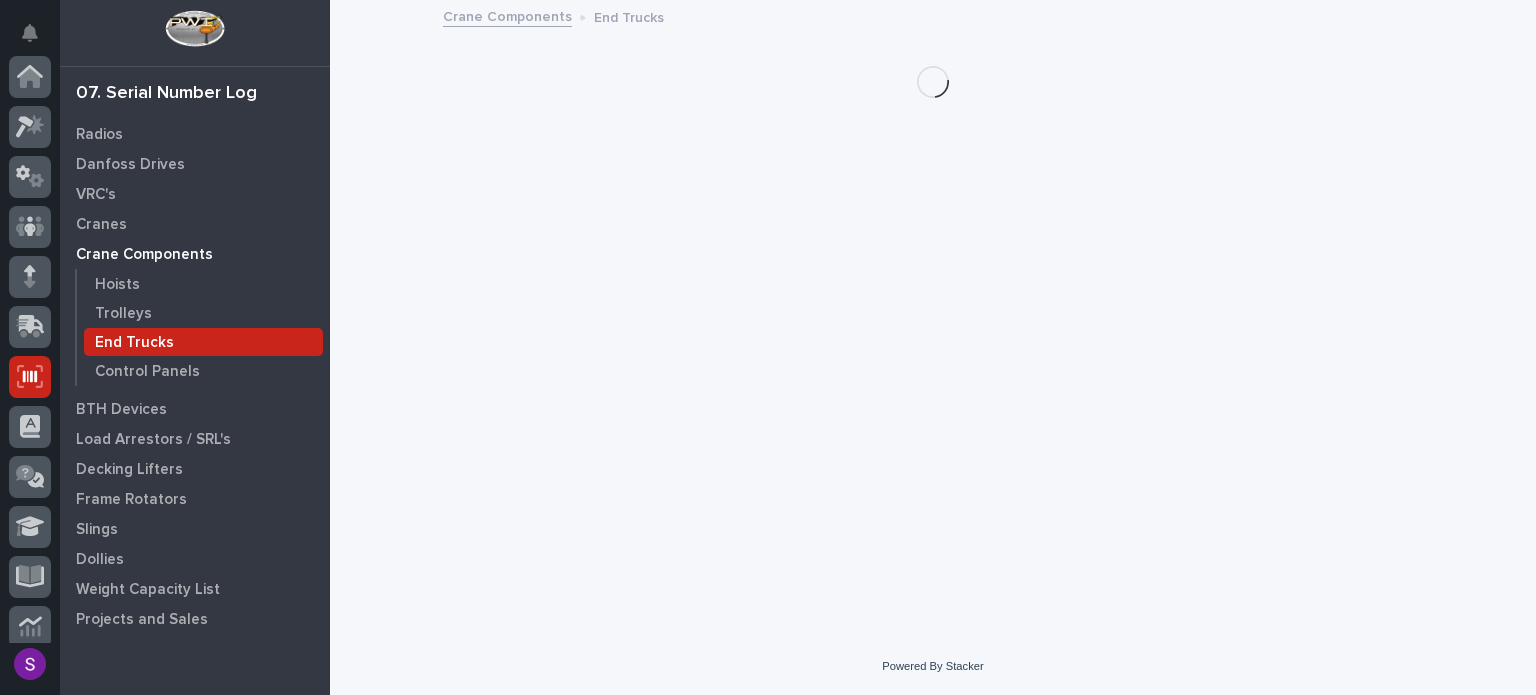 scroll, scrollTop: 300, scrollLeft: 0, axis: vertical 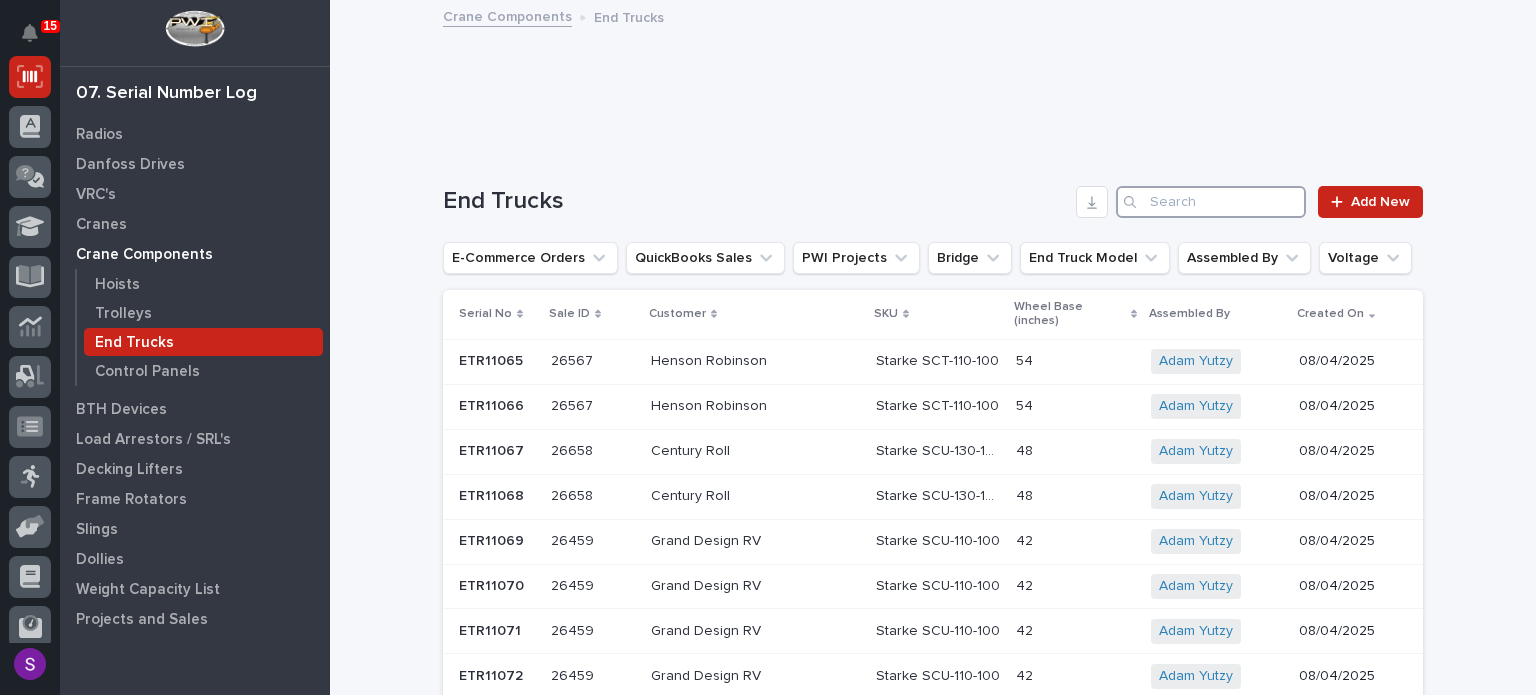 click at bounding box center [1211, 202] 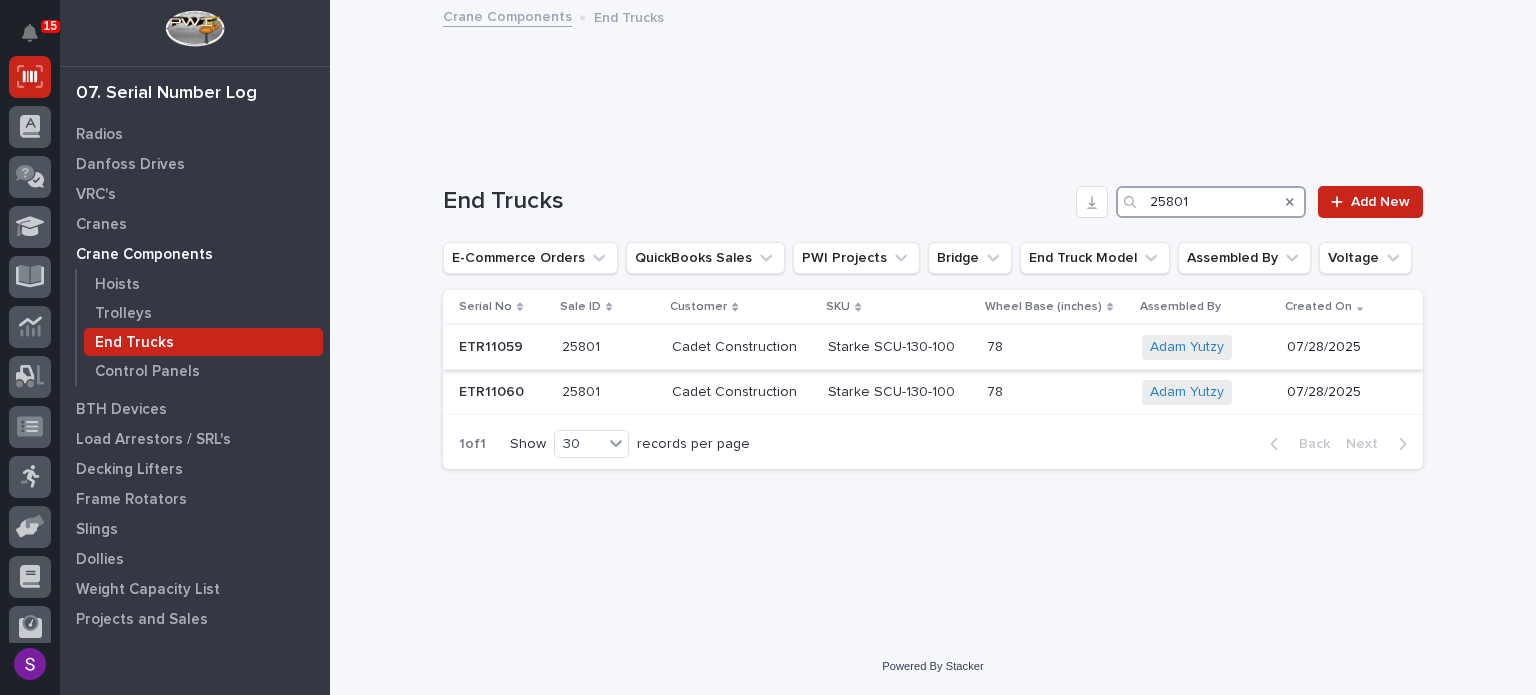 type on "25801" 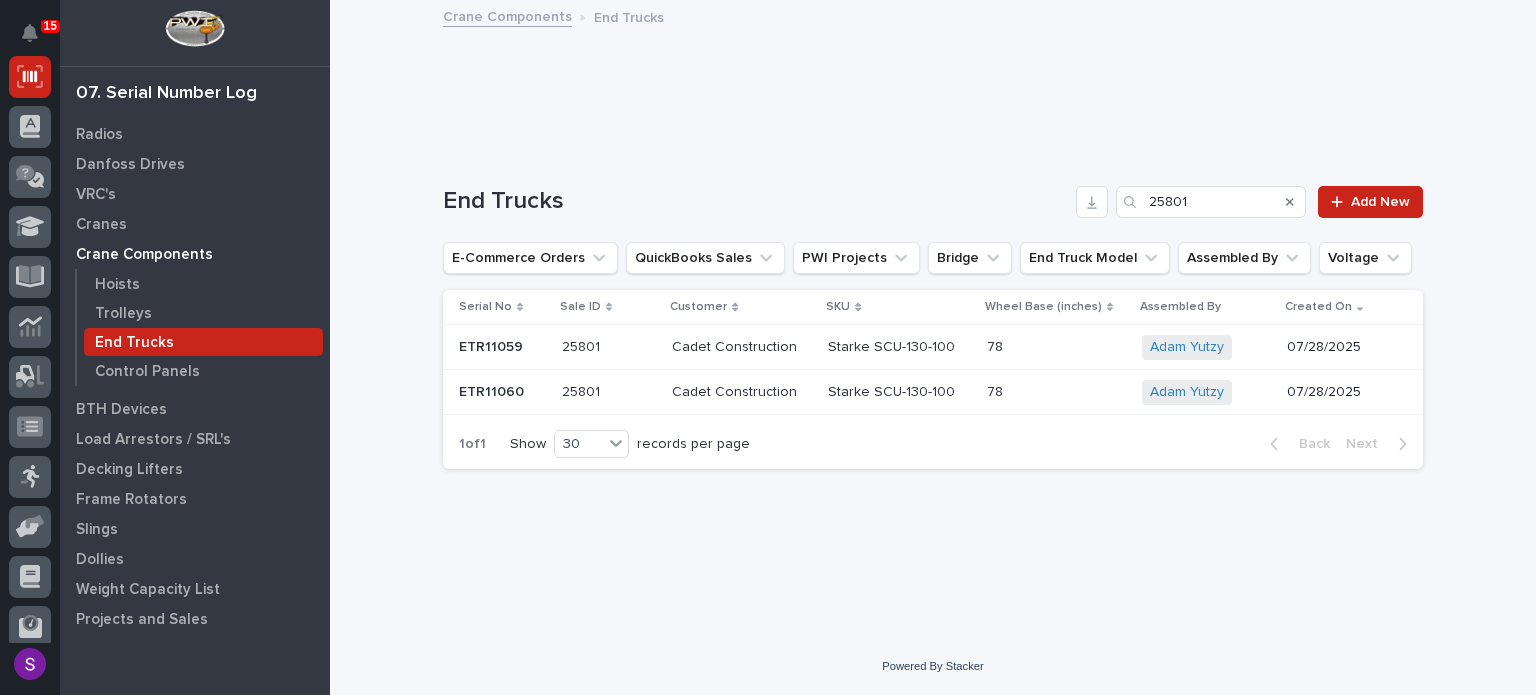 click on "78 78" at bounding box center [1056, 347] 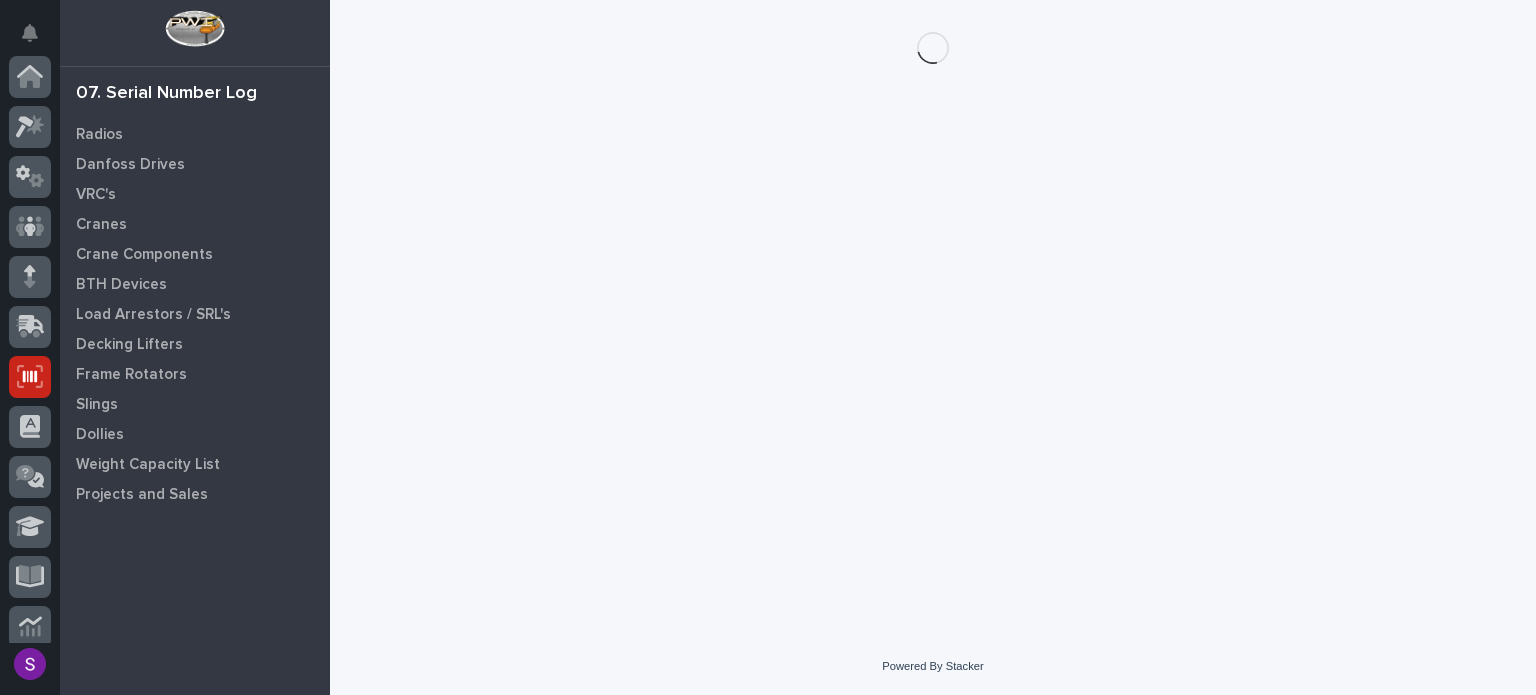 scroll, scrollTop: 300, scrollLeft: 0, axis: vertical 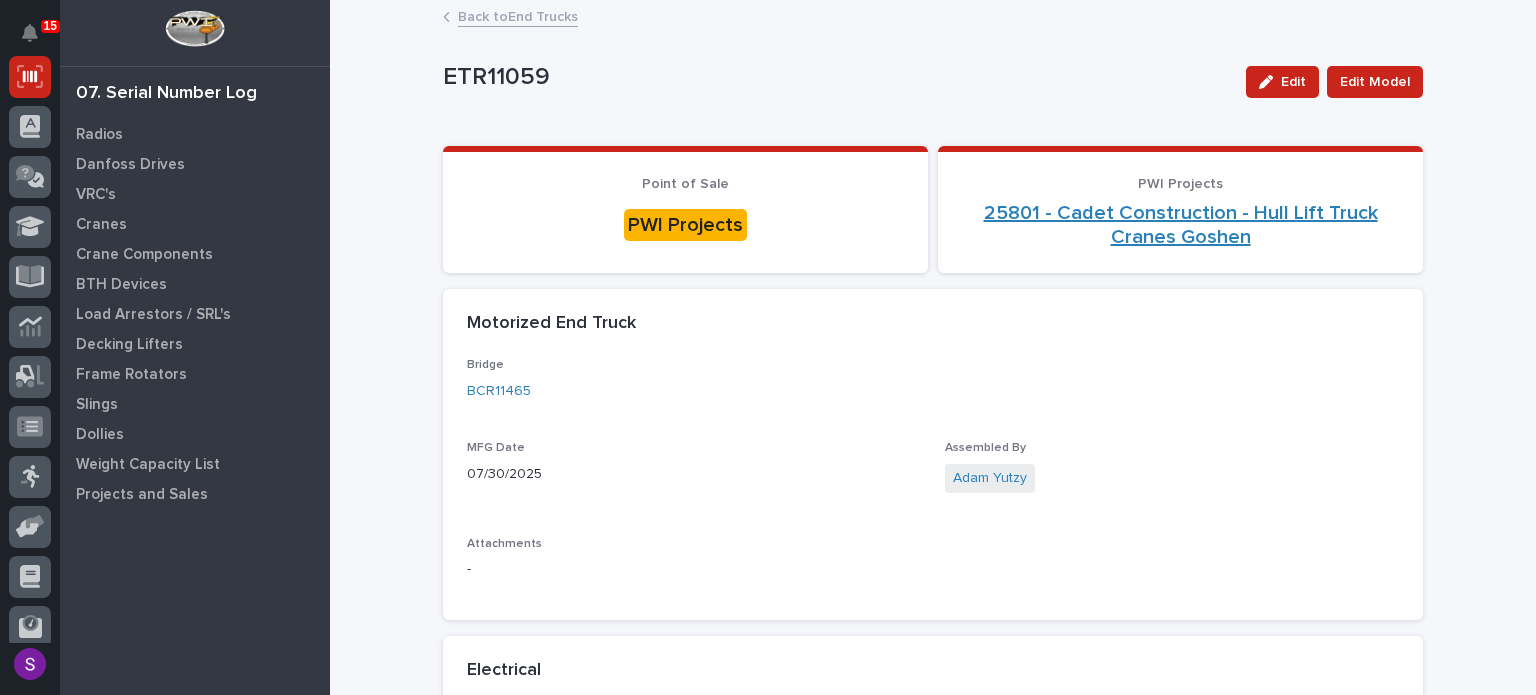 click on "25801 - Cadet Construction - Hull Lift Truck Cranes Goshen" at bounding box center (1180, 225) 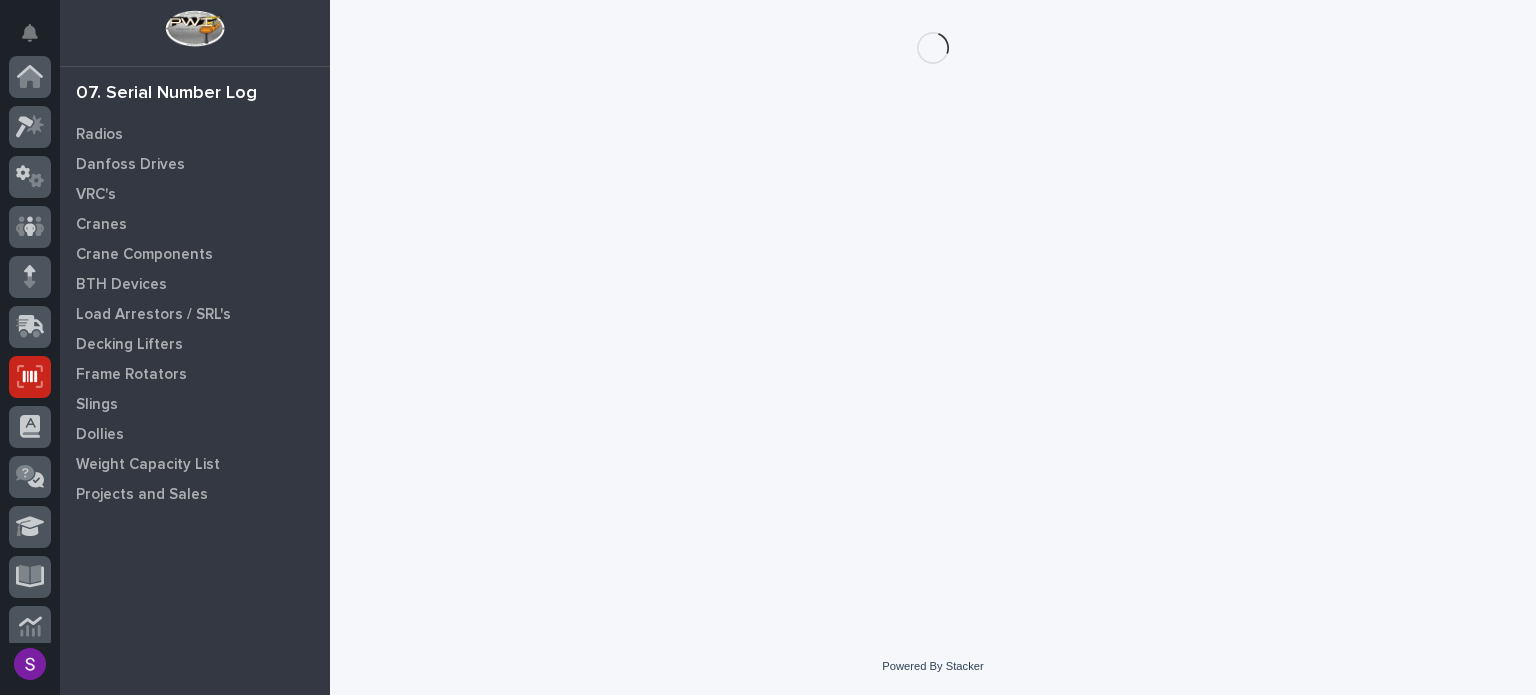 scroll, scrollTop: 300, scrollLeft: 0, axis: vertical 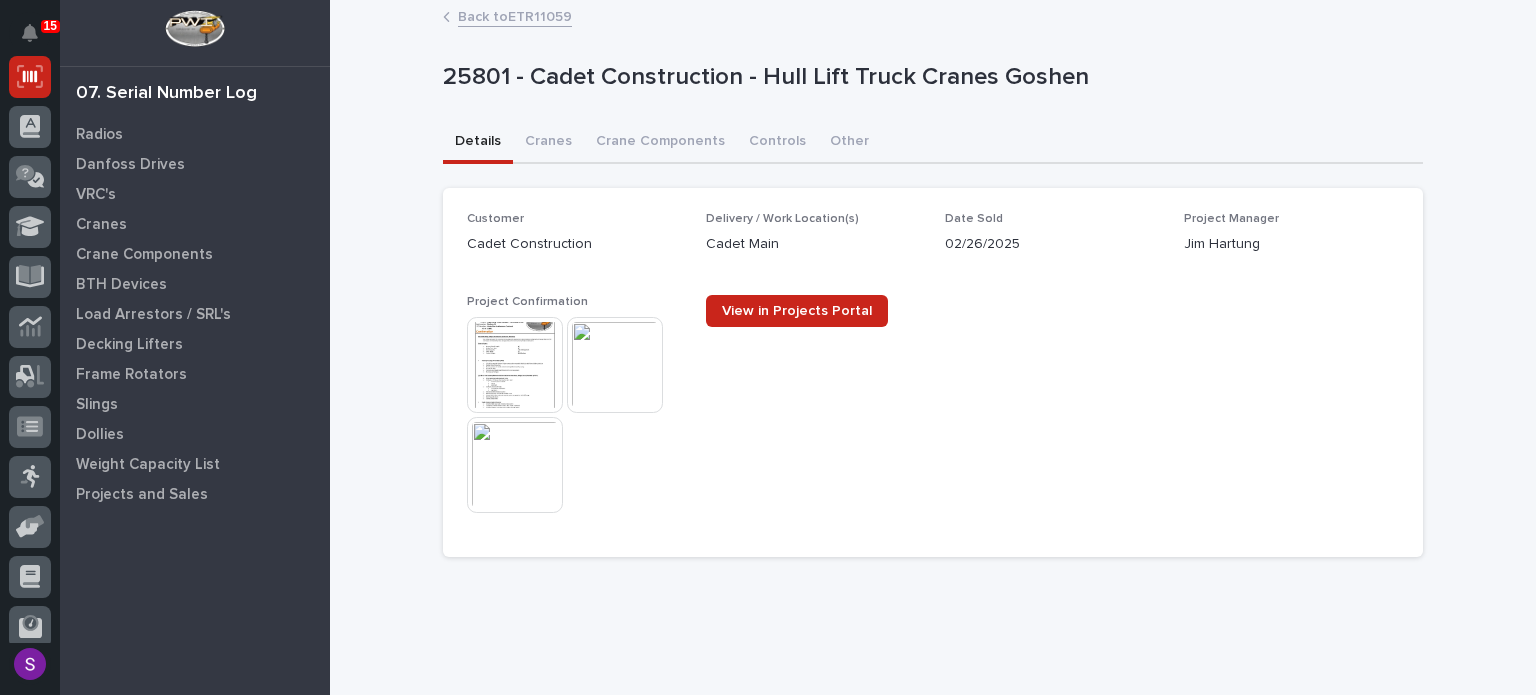 click at bounding box center [515, 365] 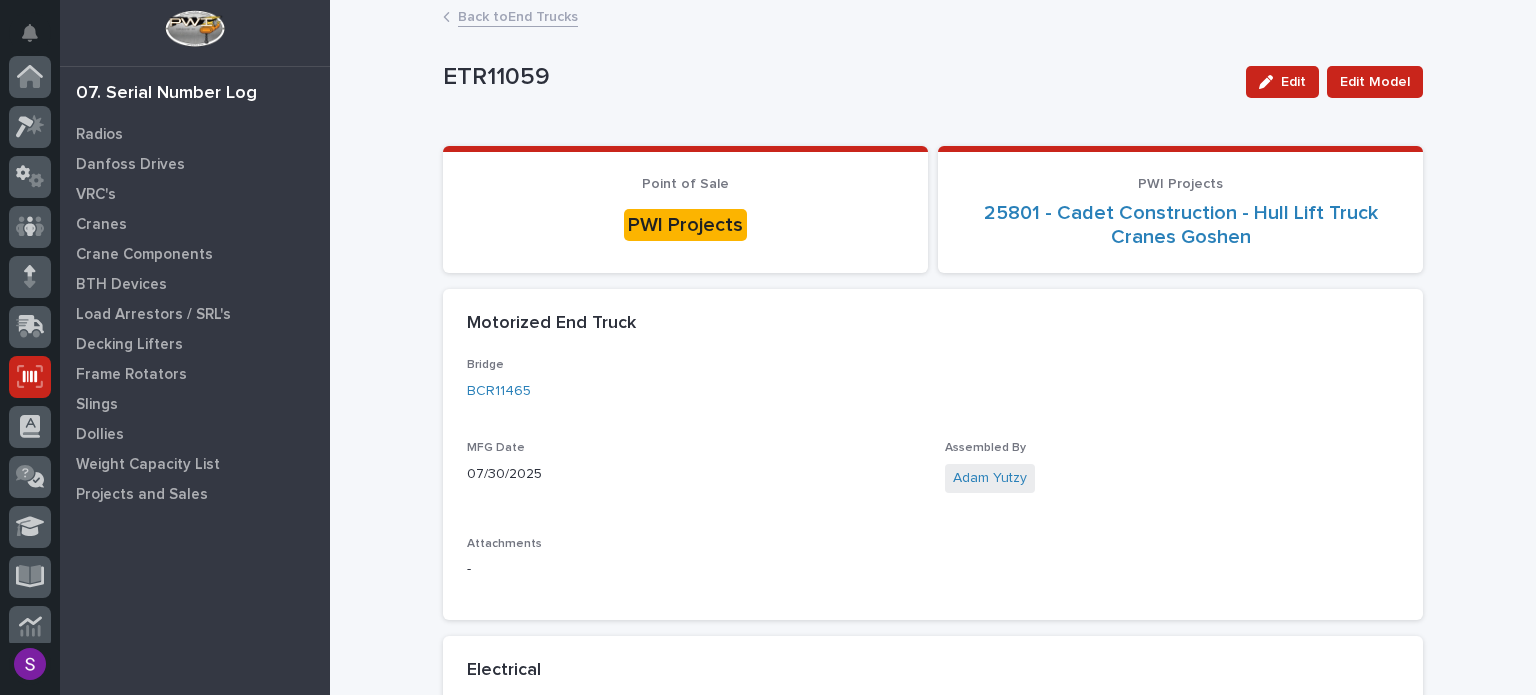 scroll, scrollTop: 300, scrollLeft: 0, axis: vertical 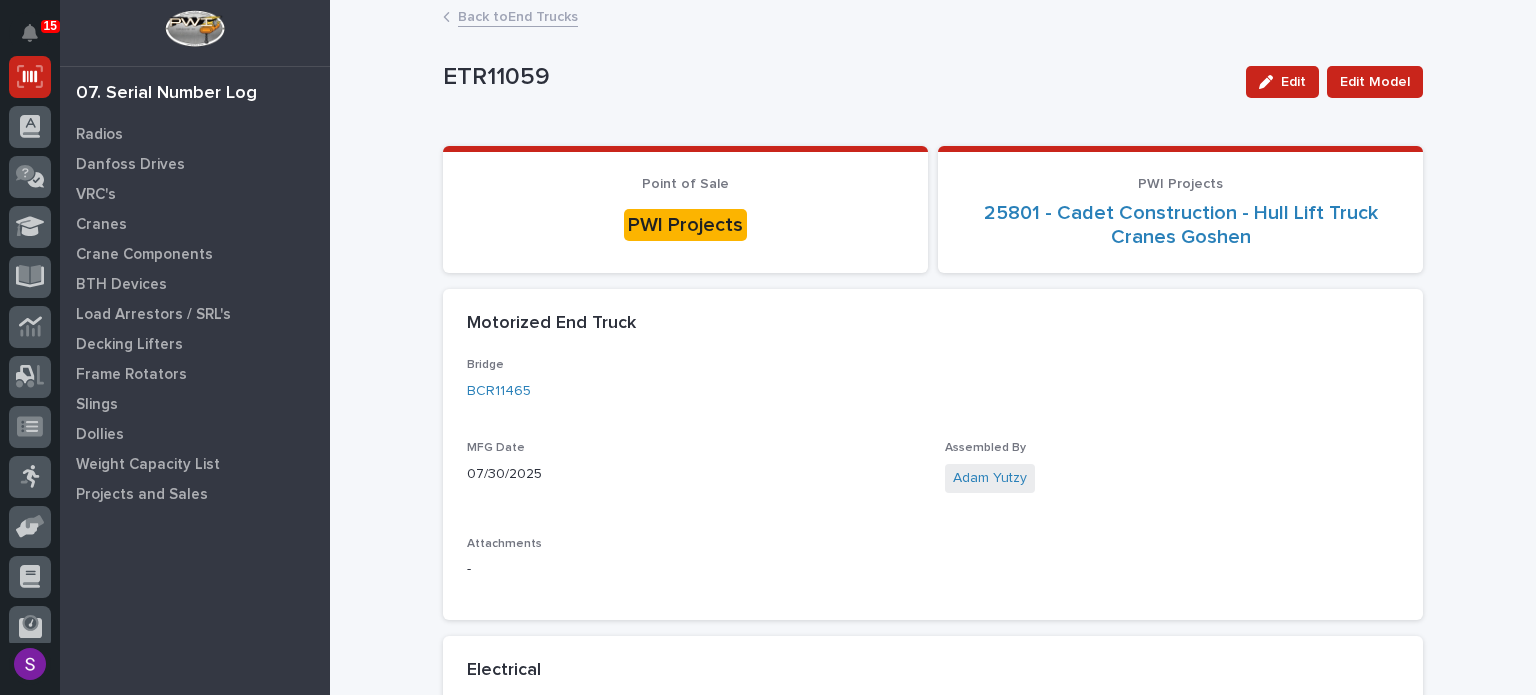 click on "Back to  End Trucks" at bounding box center [518, 15] 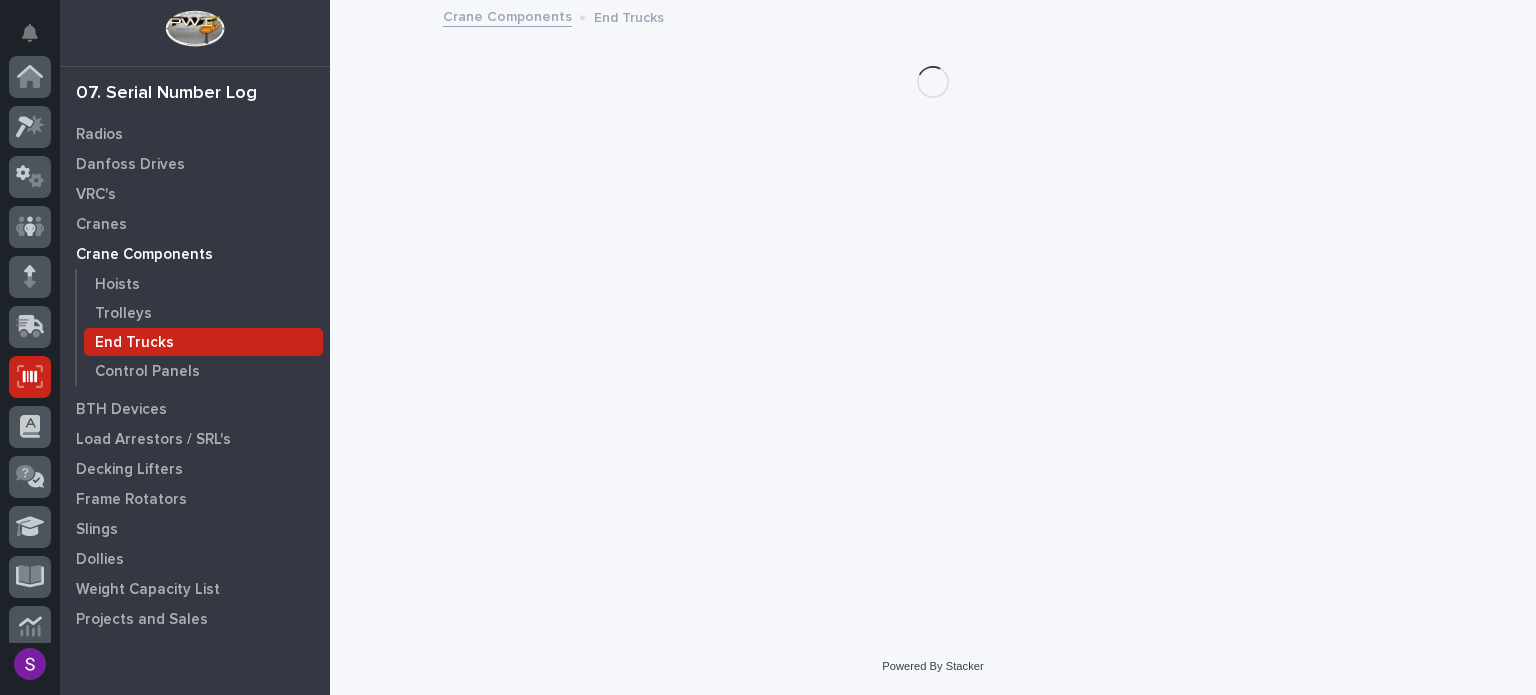 scroll, scrollTop: 300, scrollLeft: 0, axis: vertical 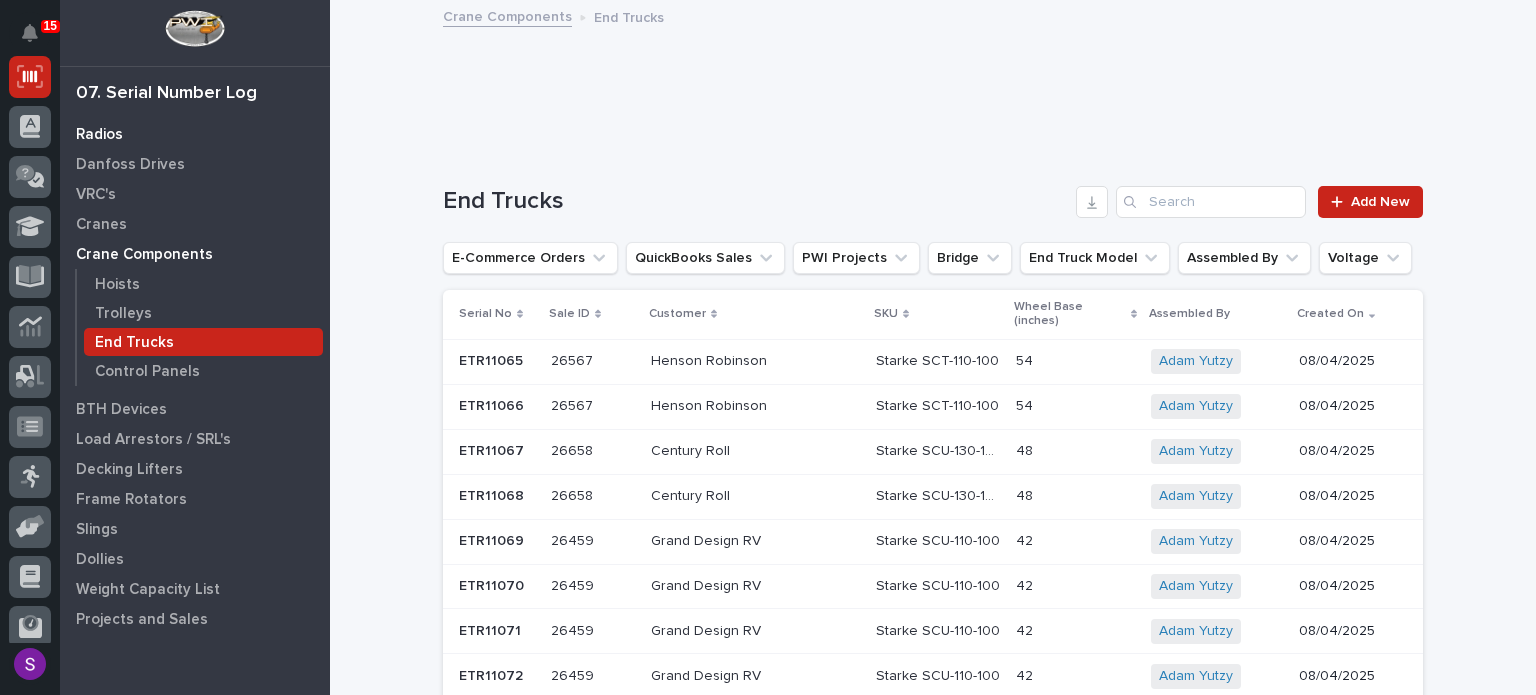 click on "Radios" at bounding box center (99, 135) 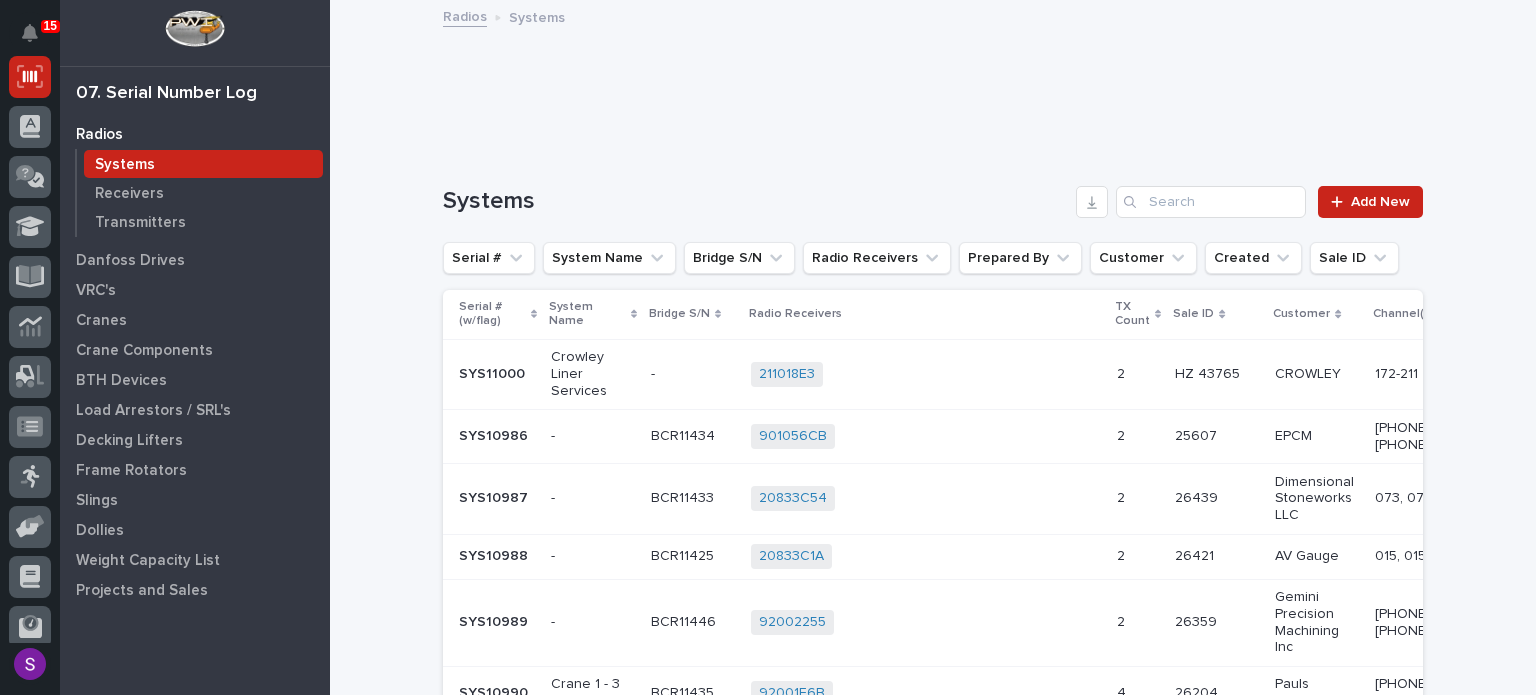 scroll, scrollTop: 0, scrollLeft: 0, axis: both 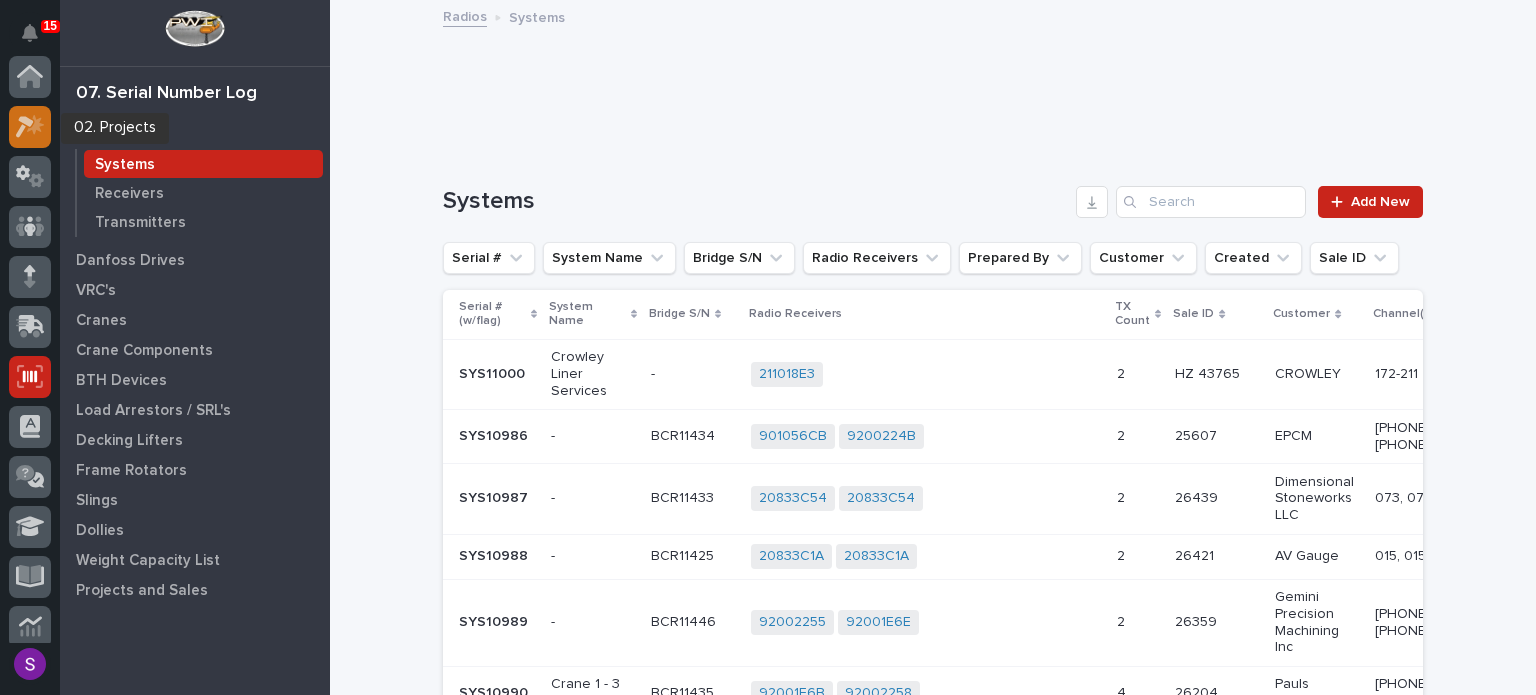 click 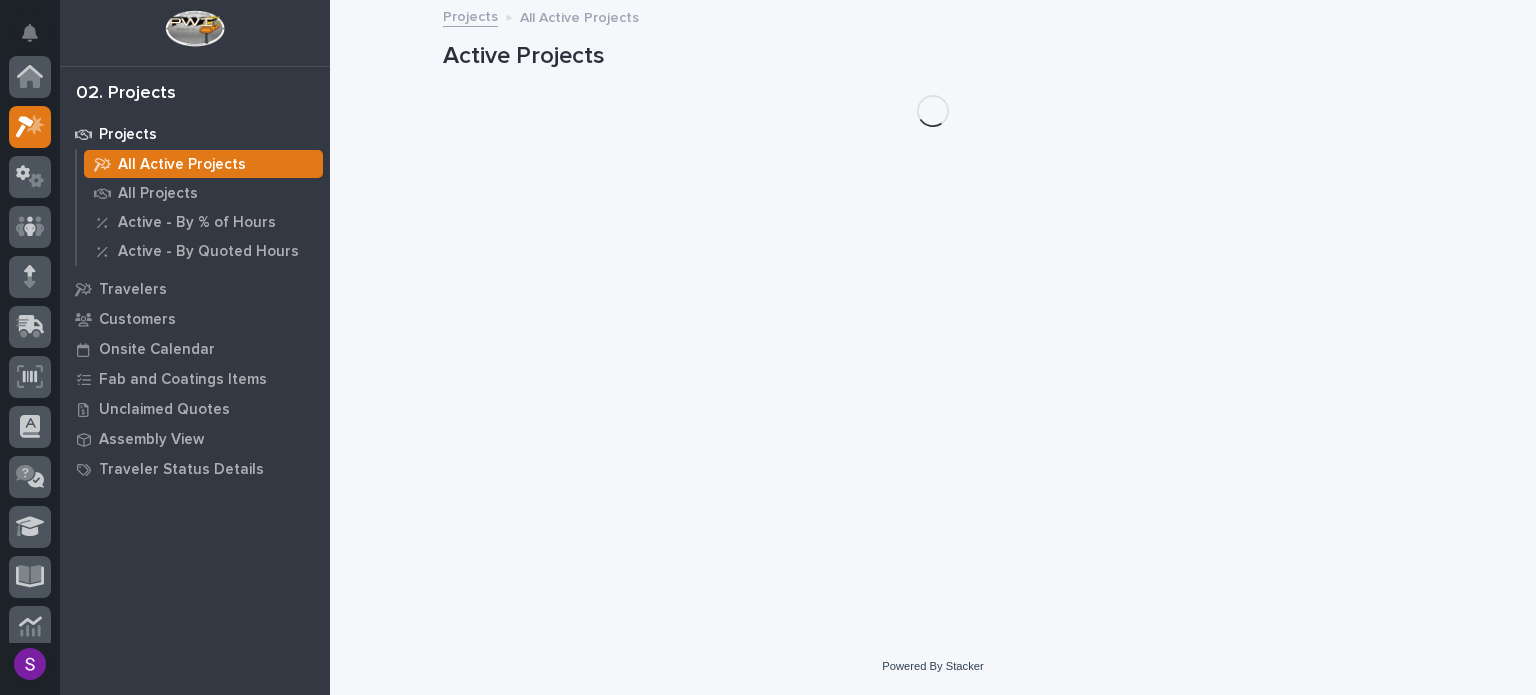 scroll, scrollTop: 50, scrollLeft: 0, axis: vertical 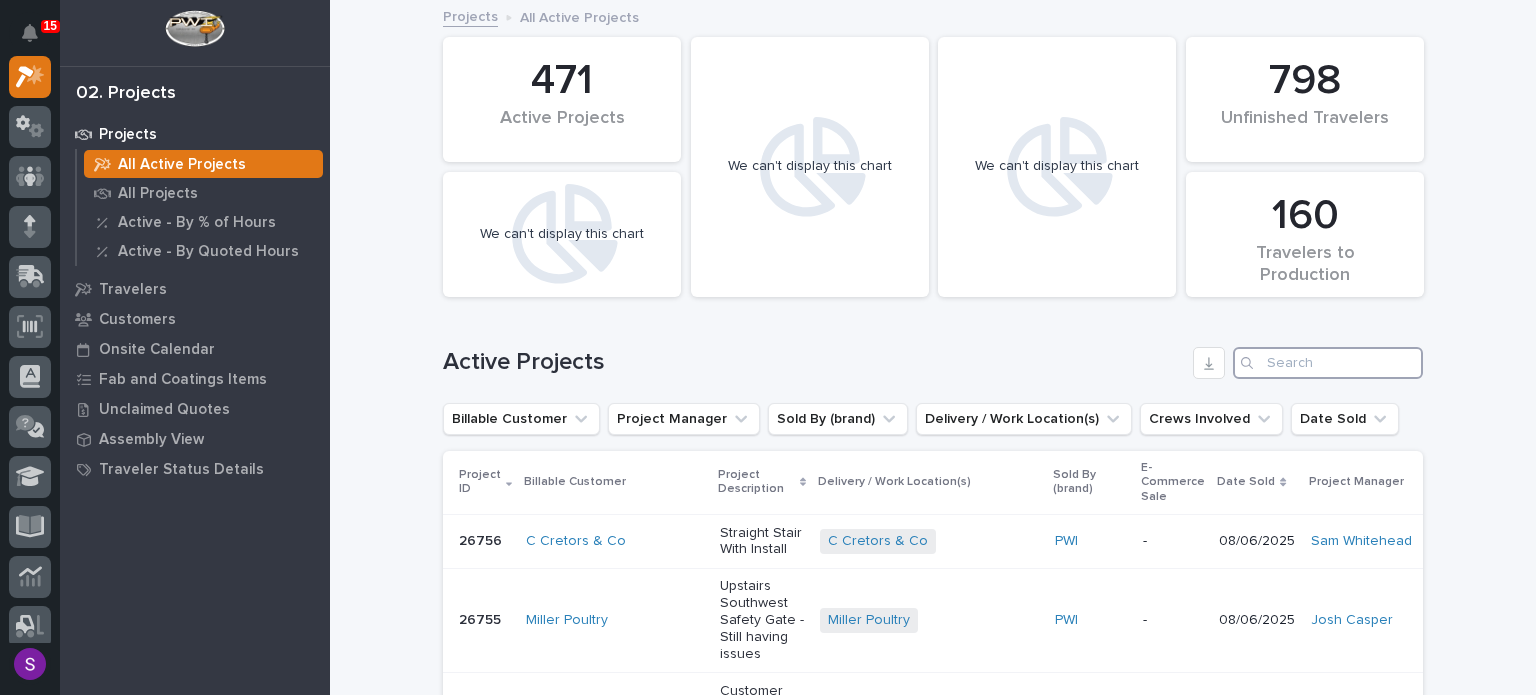 paste on "91003D67" 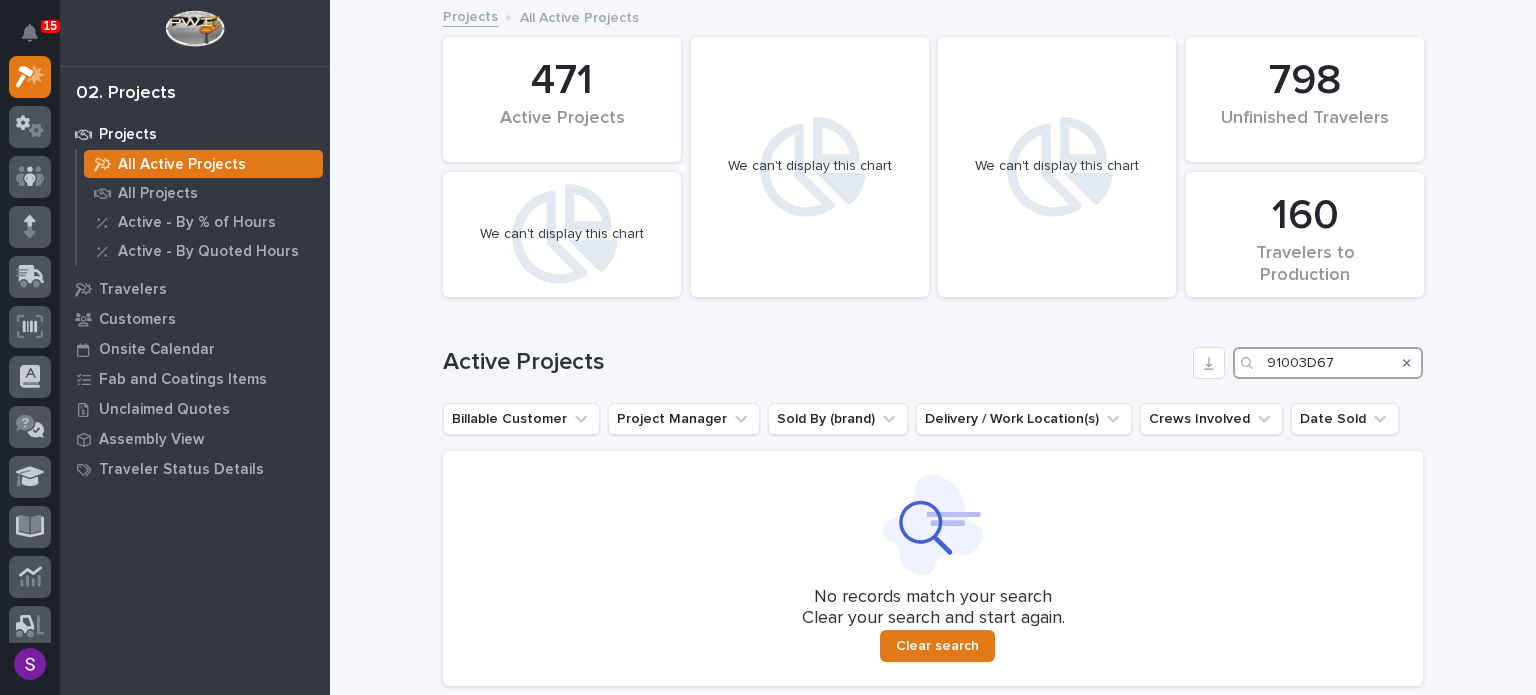 drag, startPoint x: 1340, startPoint y: 353, endPoint x: 1225, endPoint y: 363, distance: 115.43397 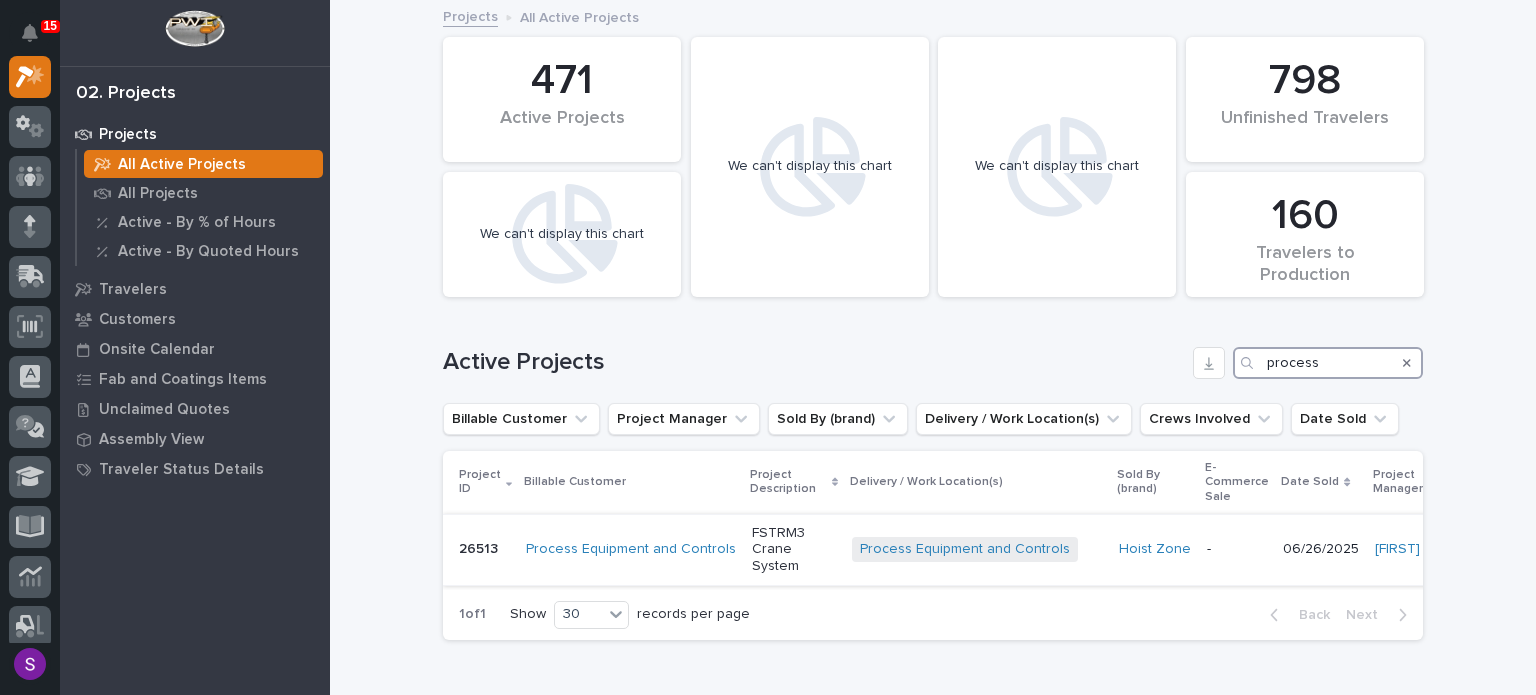 type on "process" 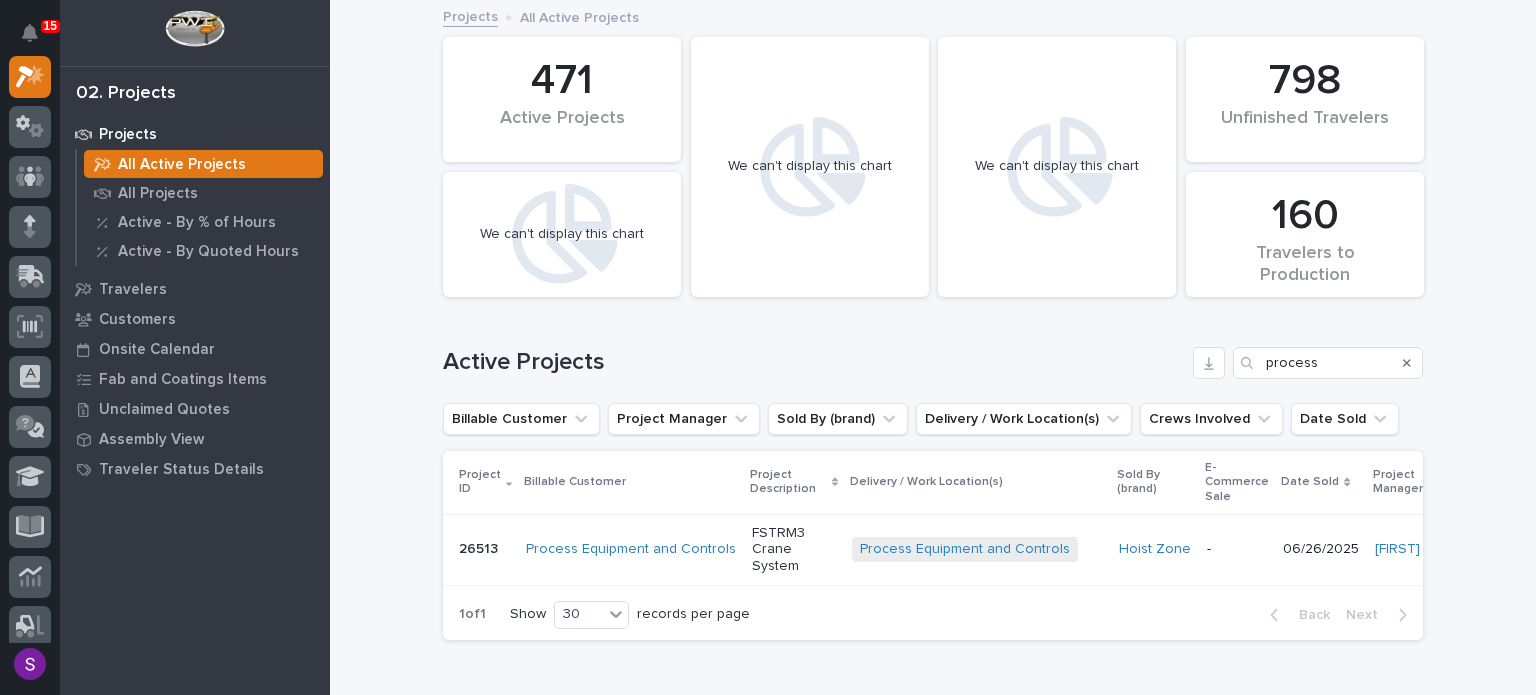 click on "Process Equipment and Controls" at bounding box center (631, 549) 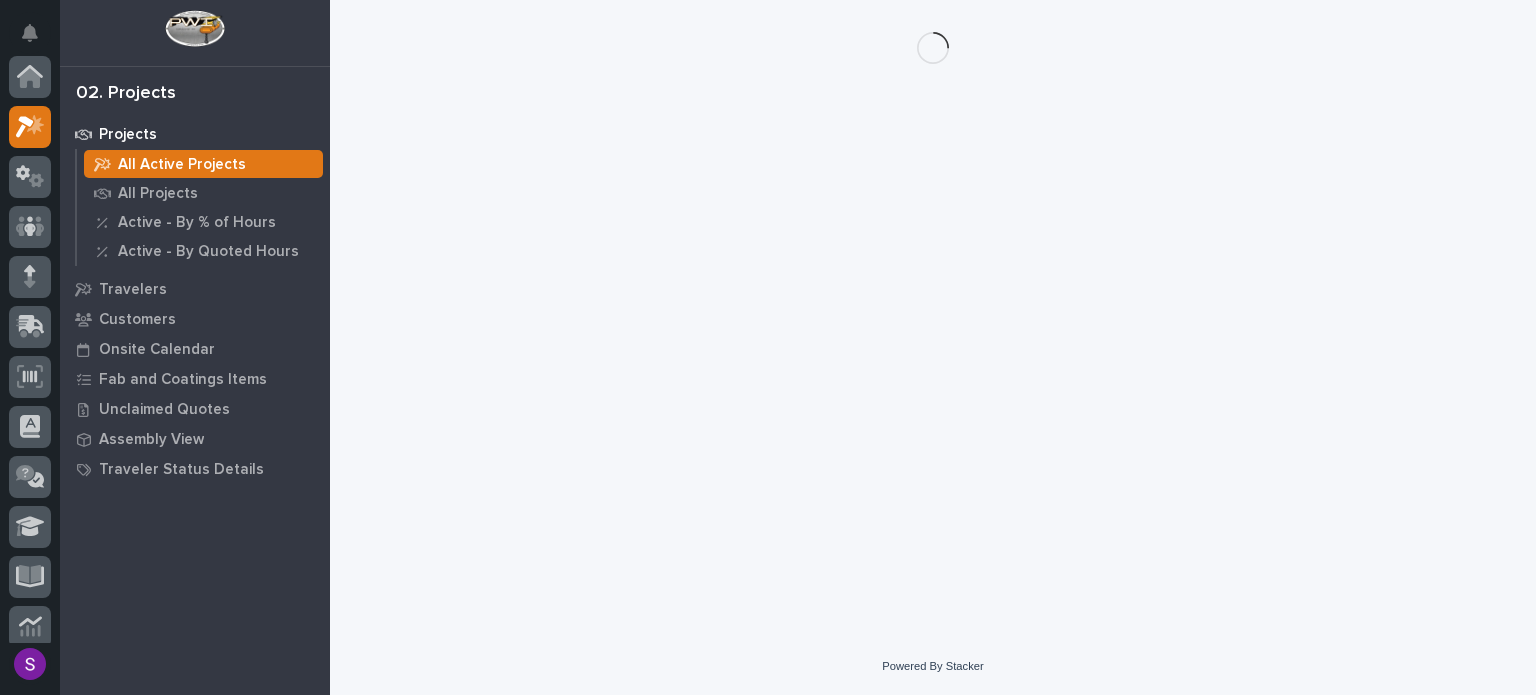 scroll, scrollTop: 50, scrollLeft: 0, axis: vertical 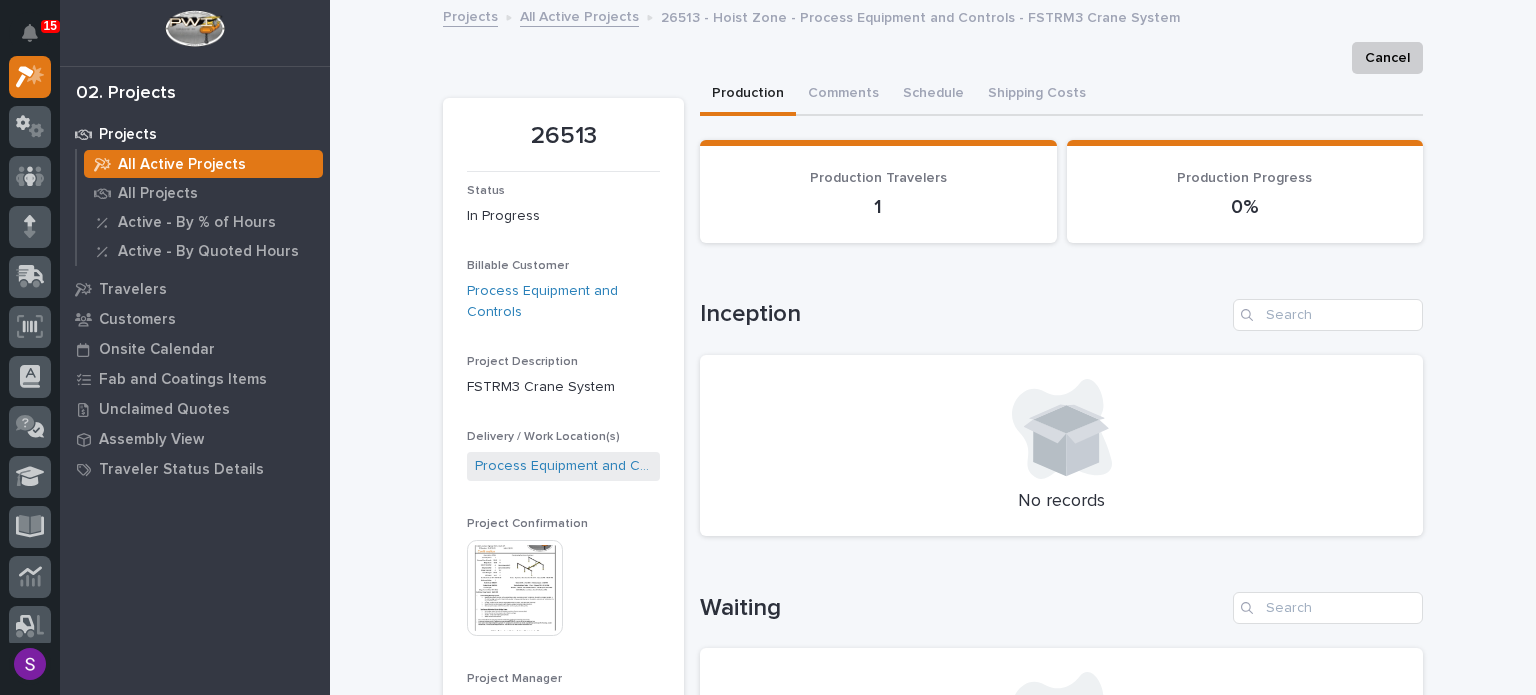 click at bounding box center [515, 588] 